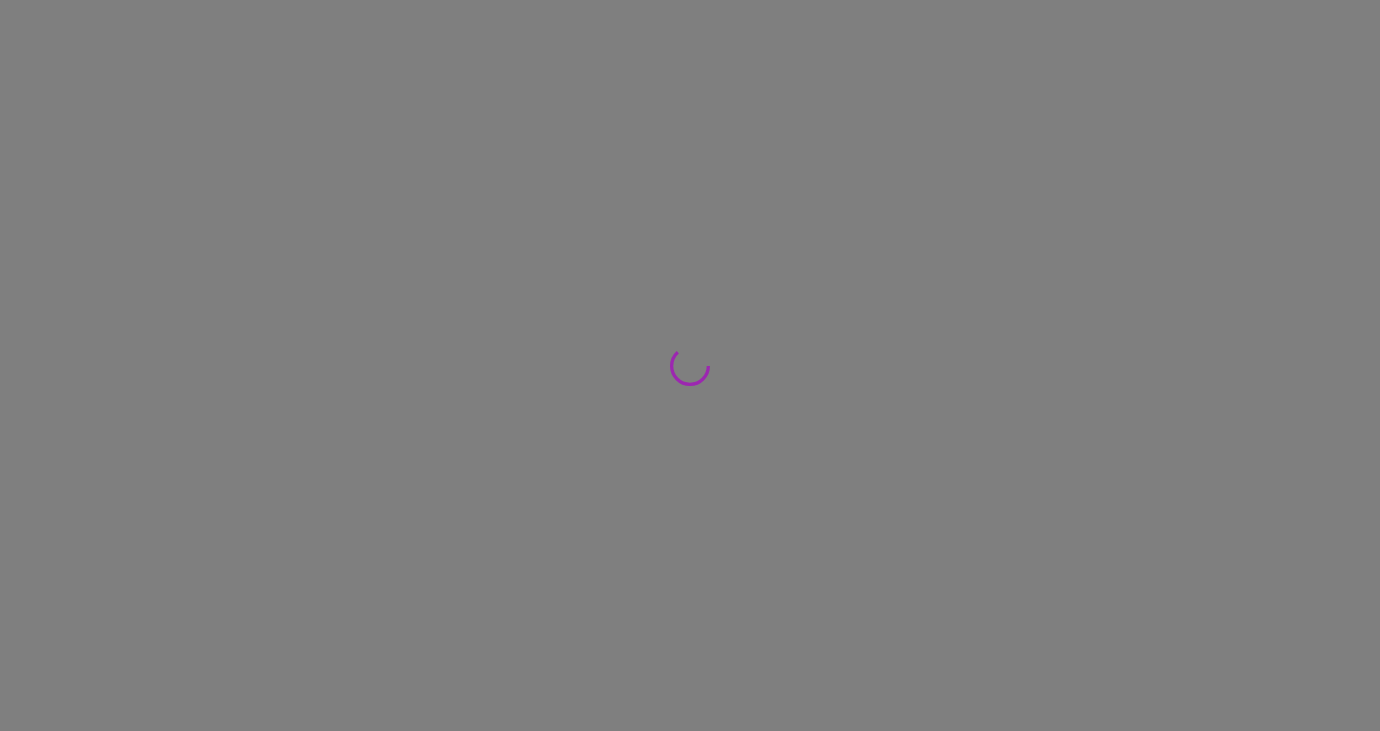 scroll, scrollTop: 0, scrollLeft: 0, axis: both 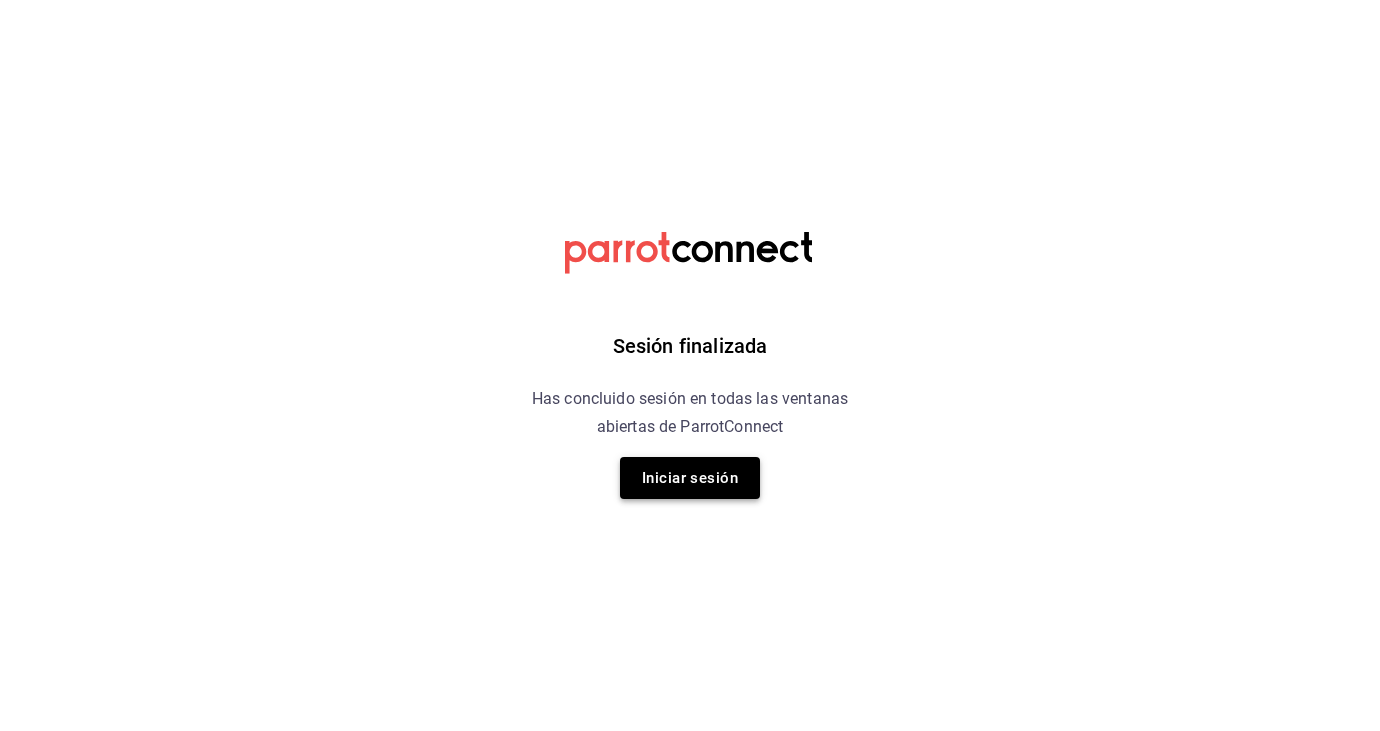 click on "Iniciar sesión" at bounding box center [690, 478] 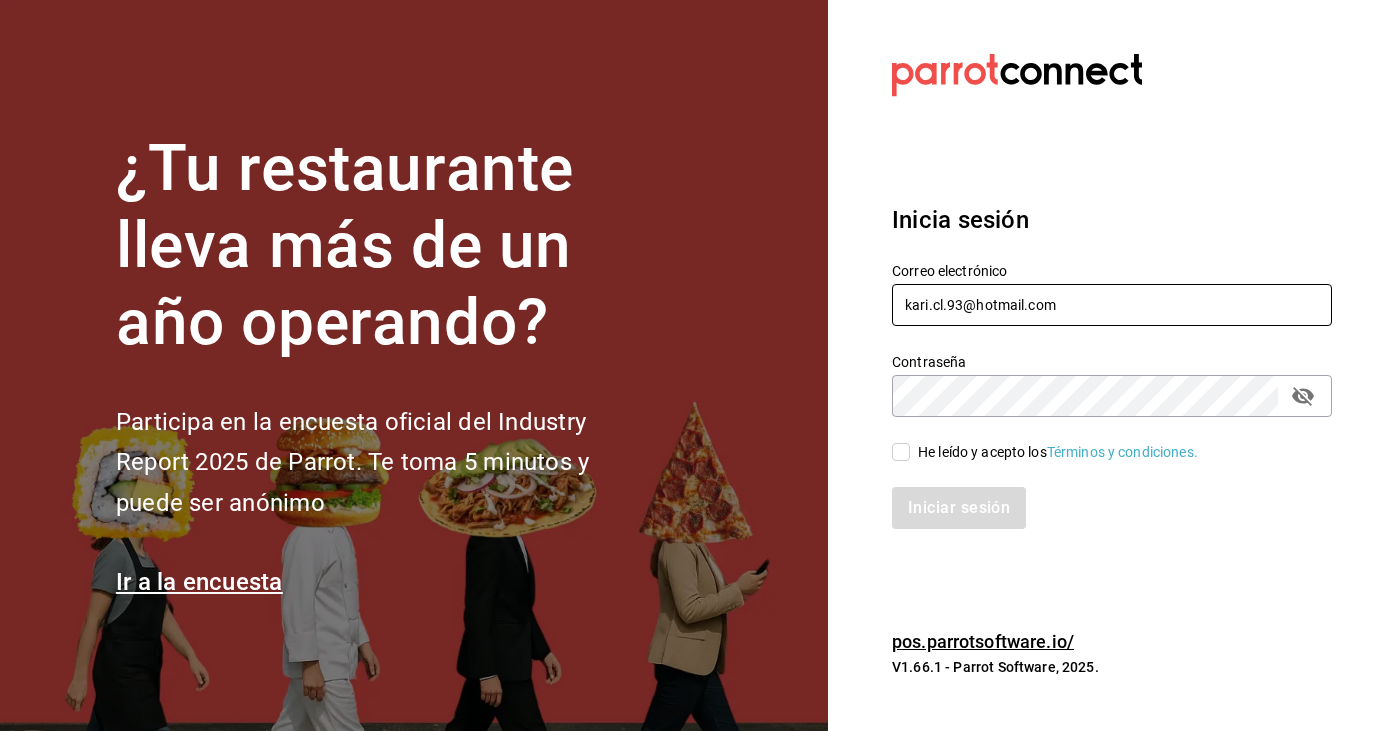 click on "kari.cl.93@hotmail.com" at bounding box center (1112, 305) 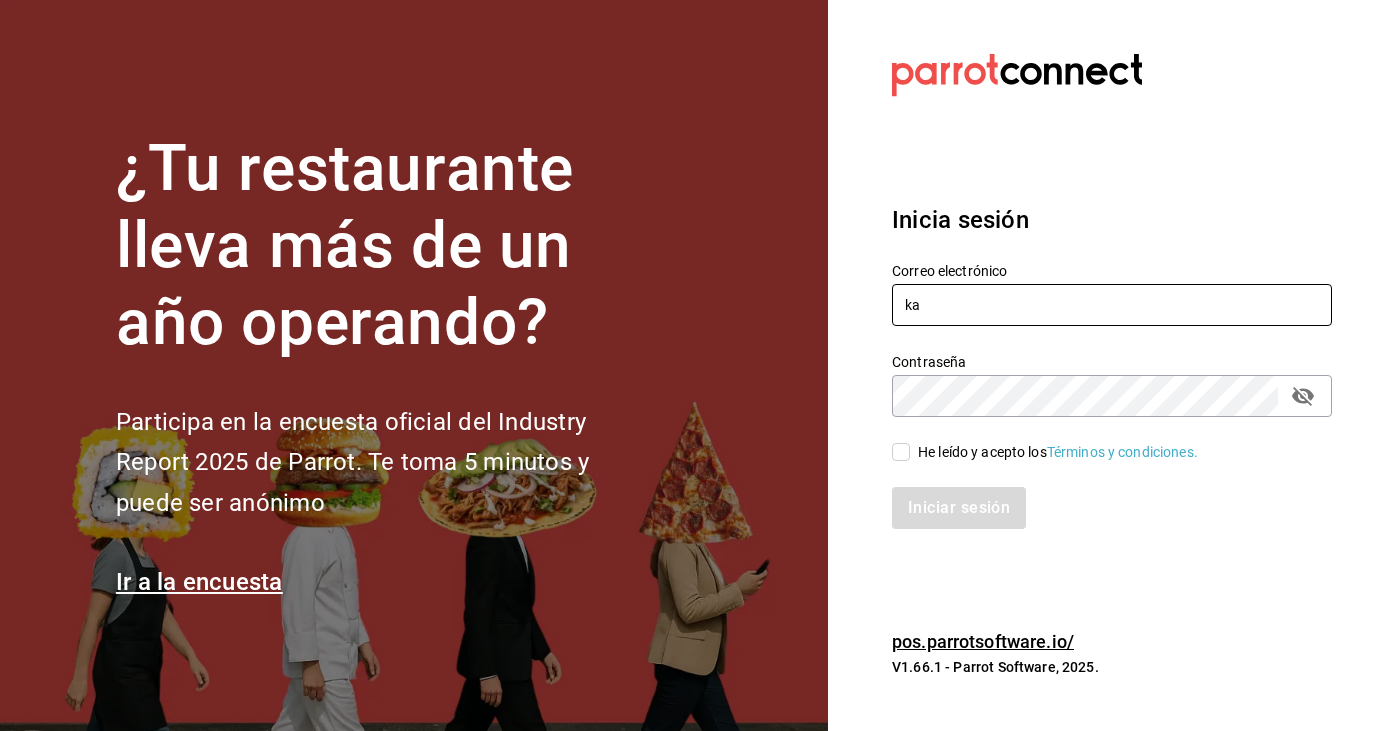 type on "k" 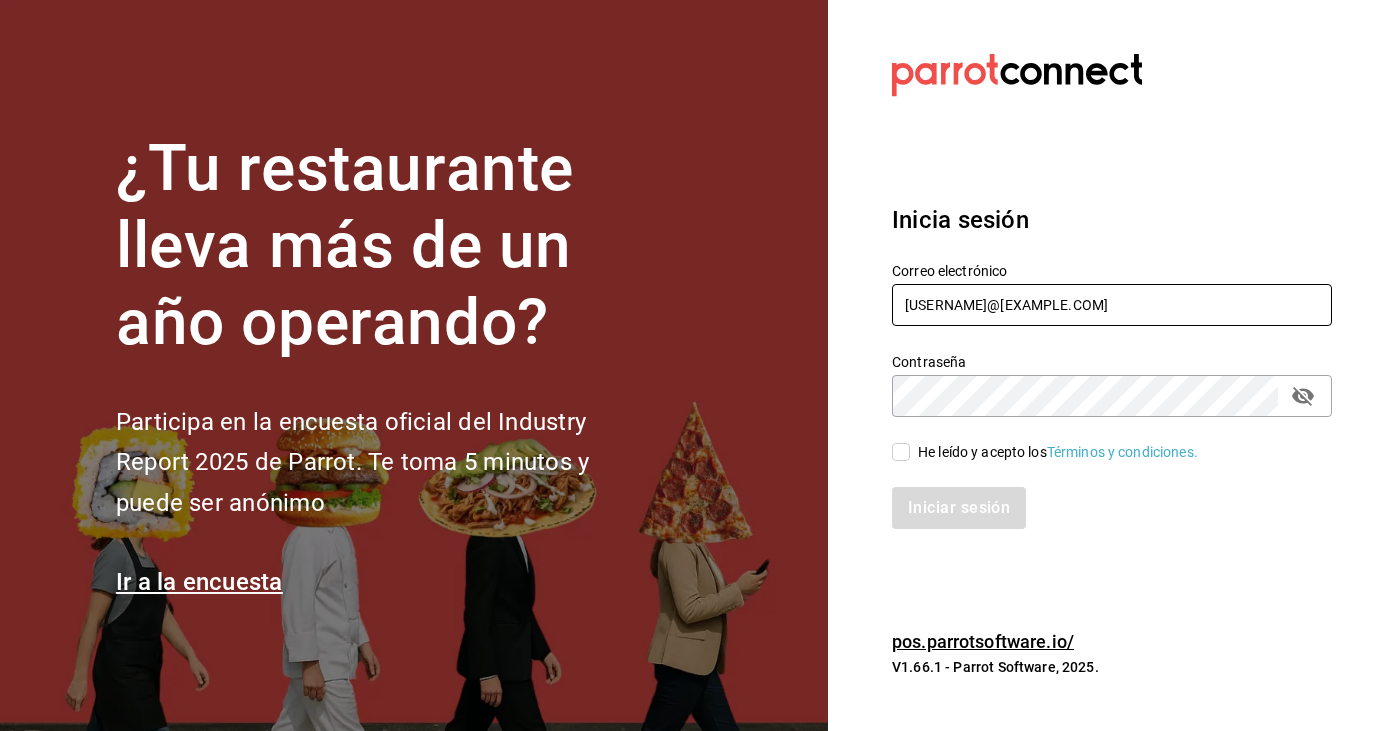 type on "[USERNAME]@[EXAMPLE.COM]" 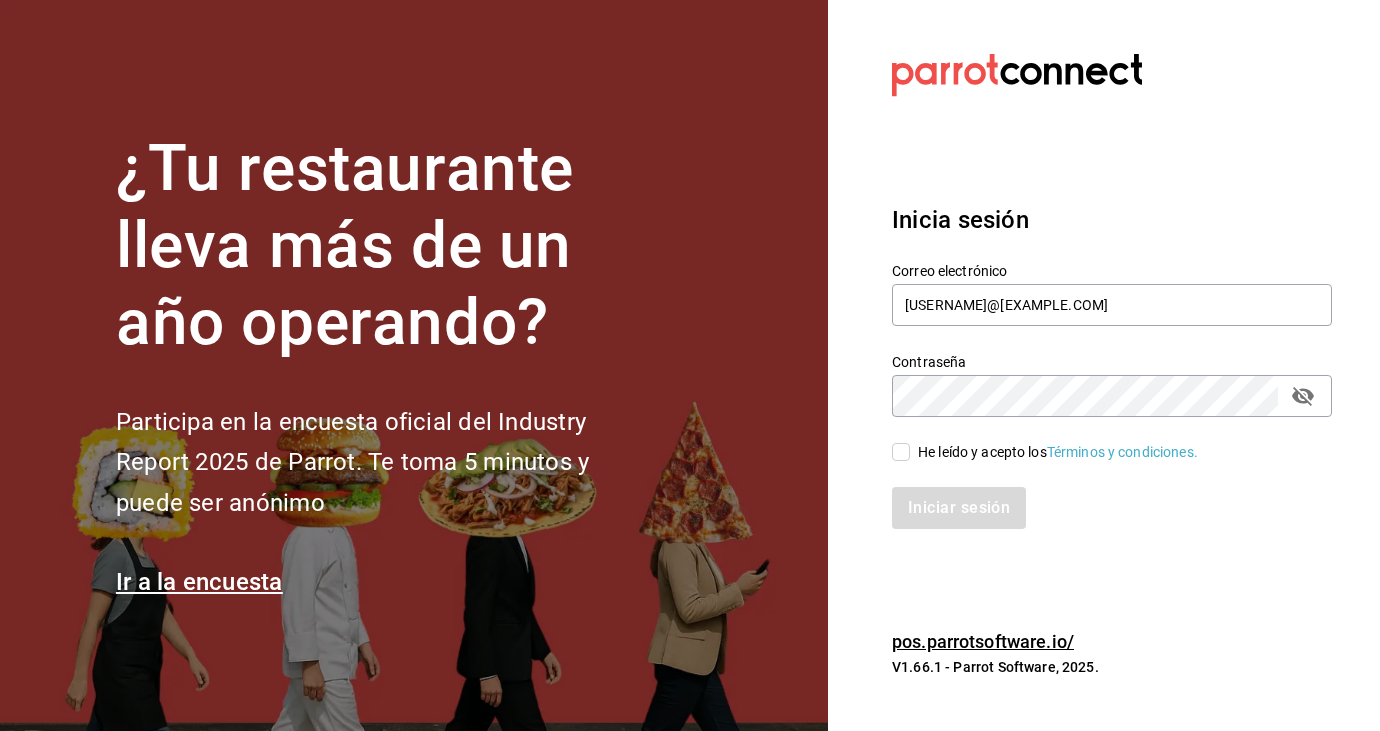click on "He leído y acepto los  Términos y condiciones." at bounding box center (901, 452) 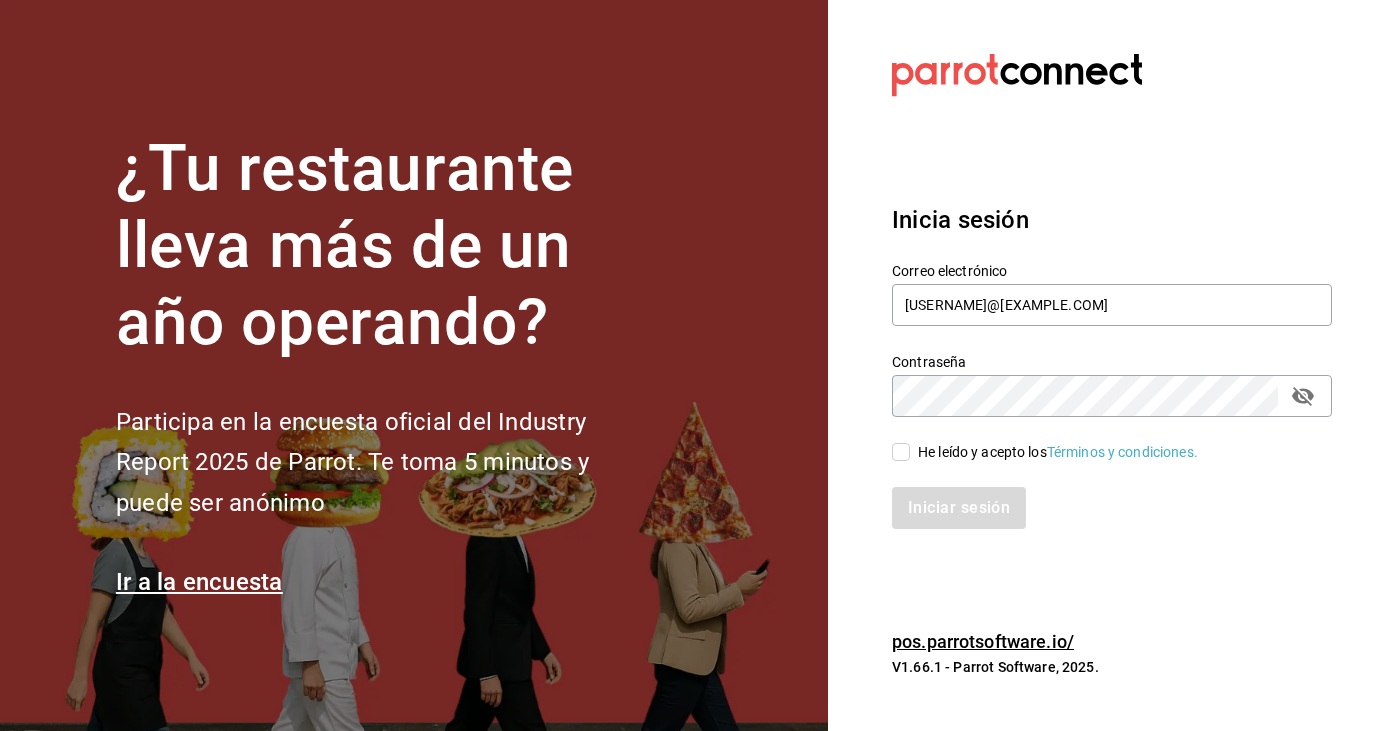 checkbox on "true" 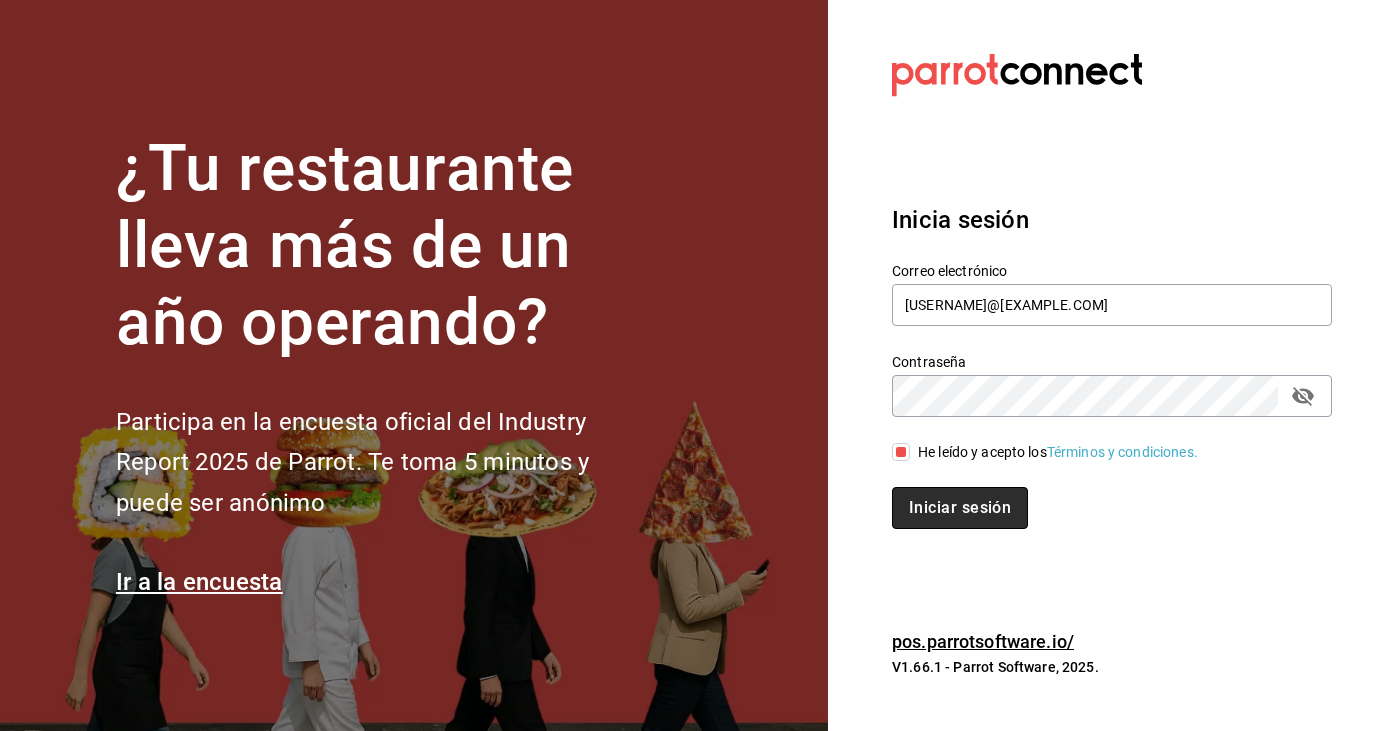 click on "Iniciar sesión" at bounding box center [960, 508] 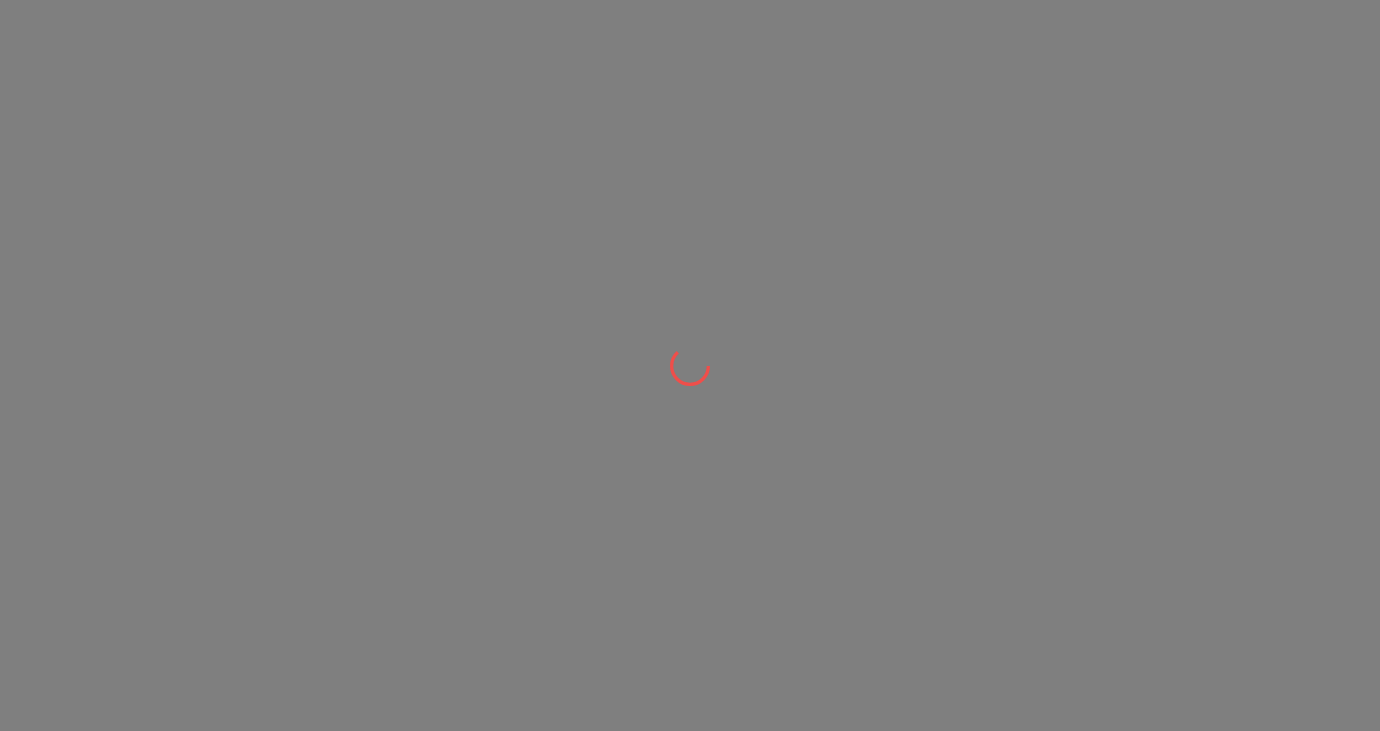 scroll, scrollTop: 0, scrollLeft: 0, axis: both 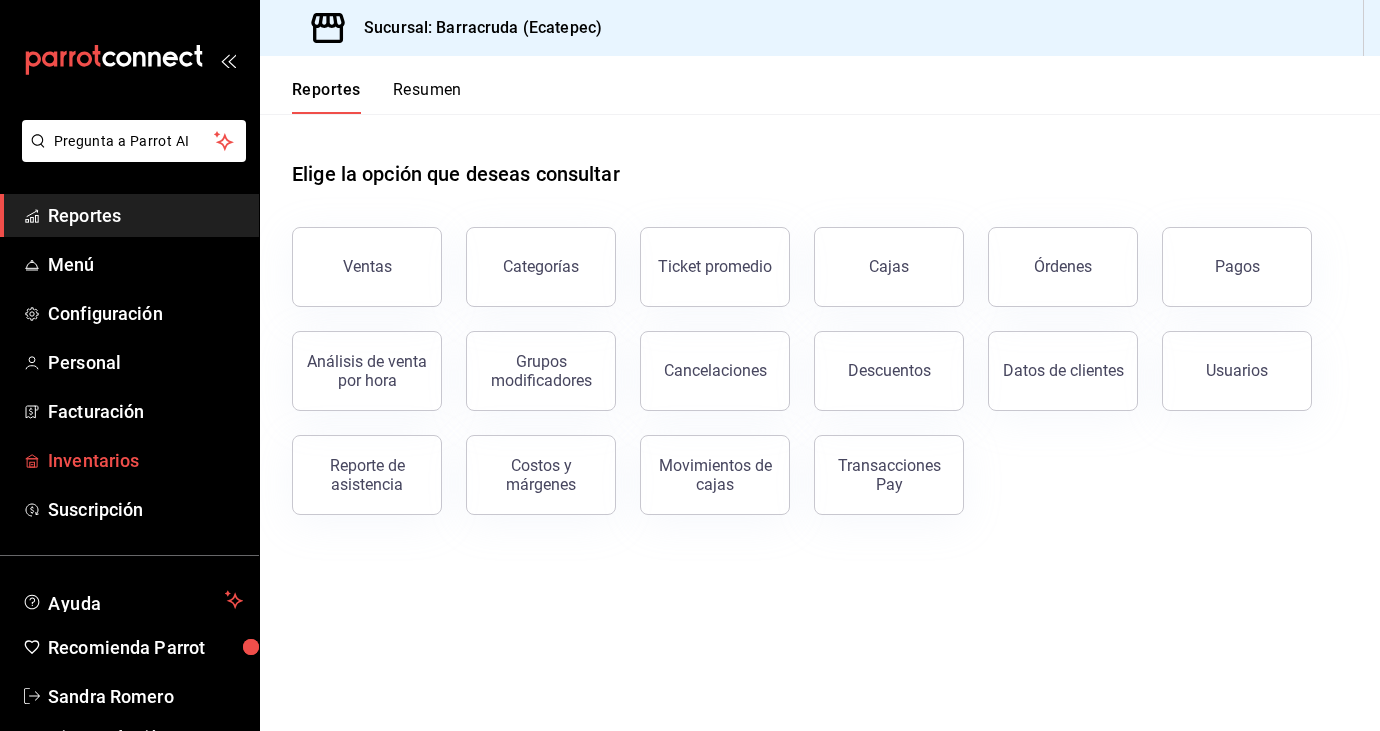 click on "Inventarios" at bounding box center [145, 460] 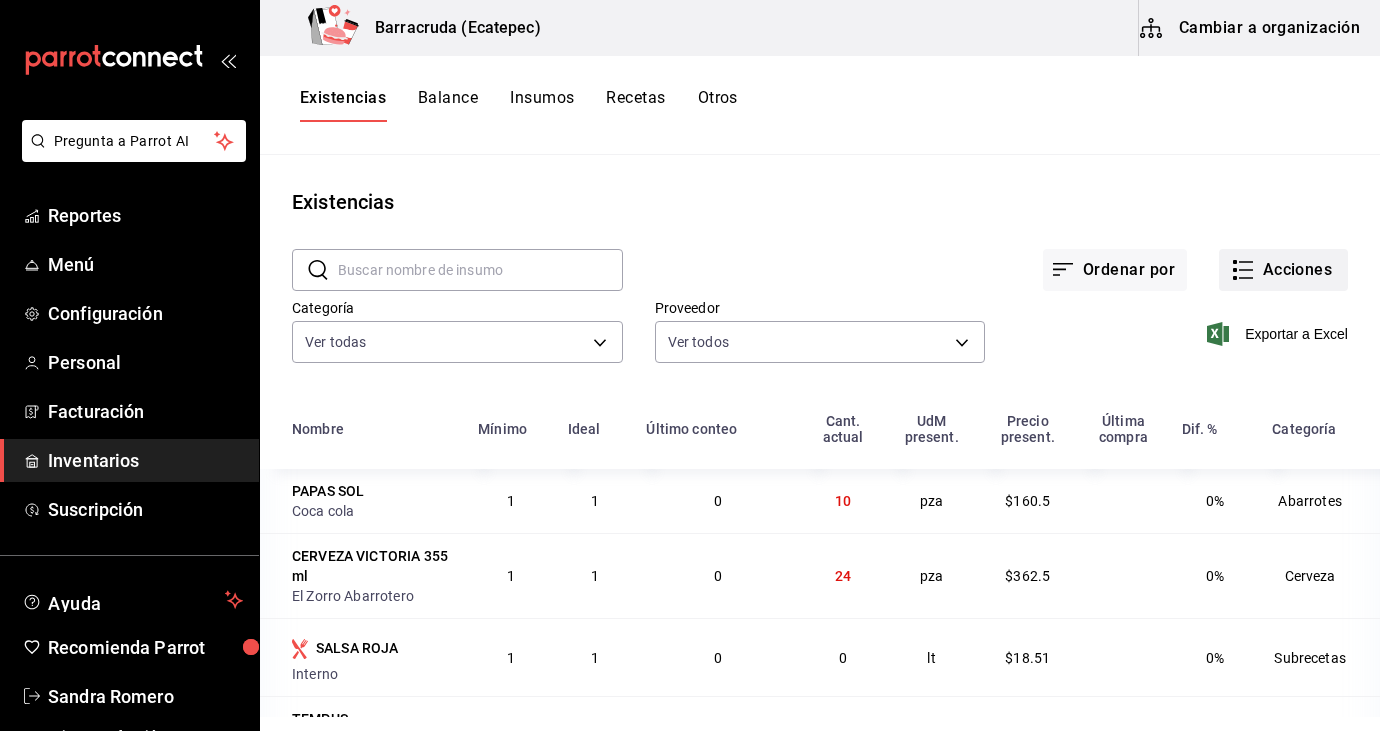 click on "Acciones" at bounding box center (1283, 270) 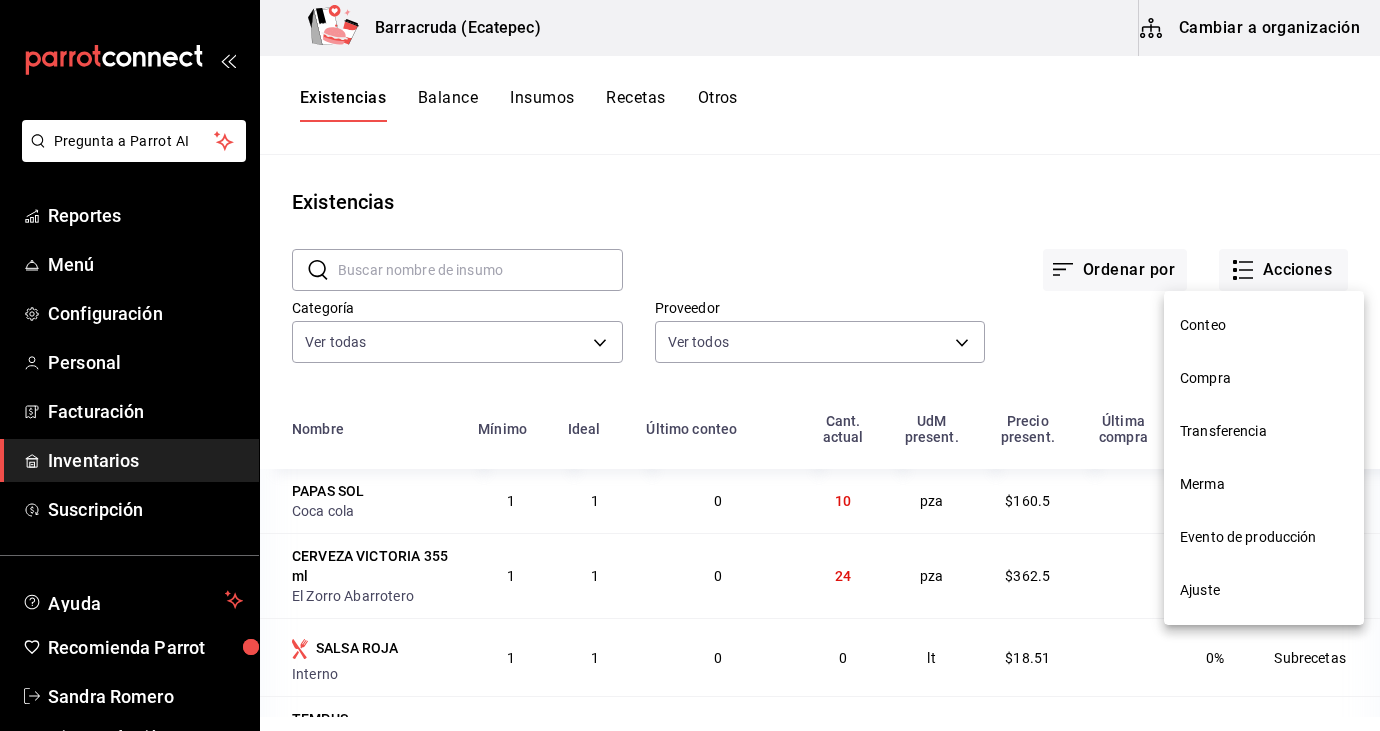 click on "Compra" at bounding box center [1264, 378] 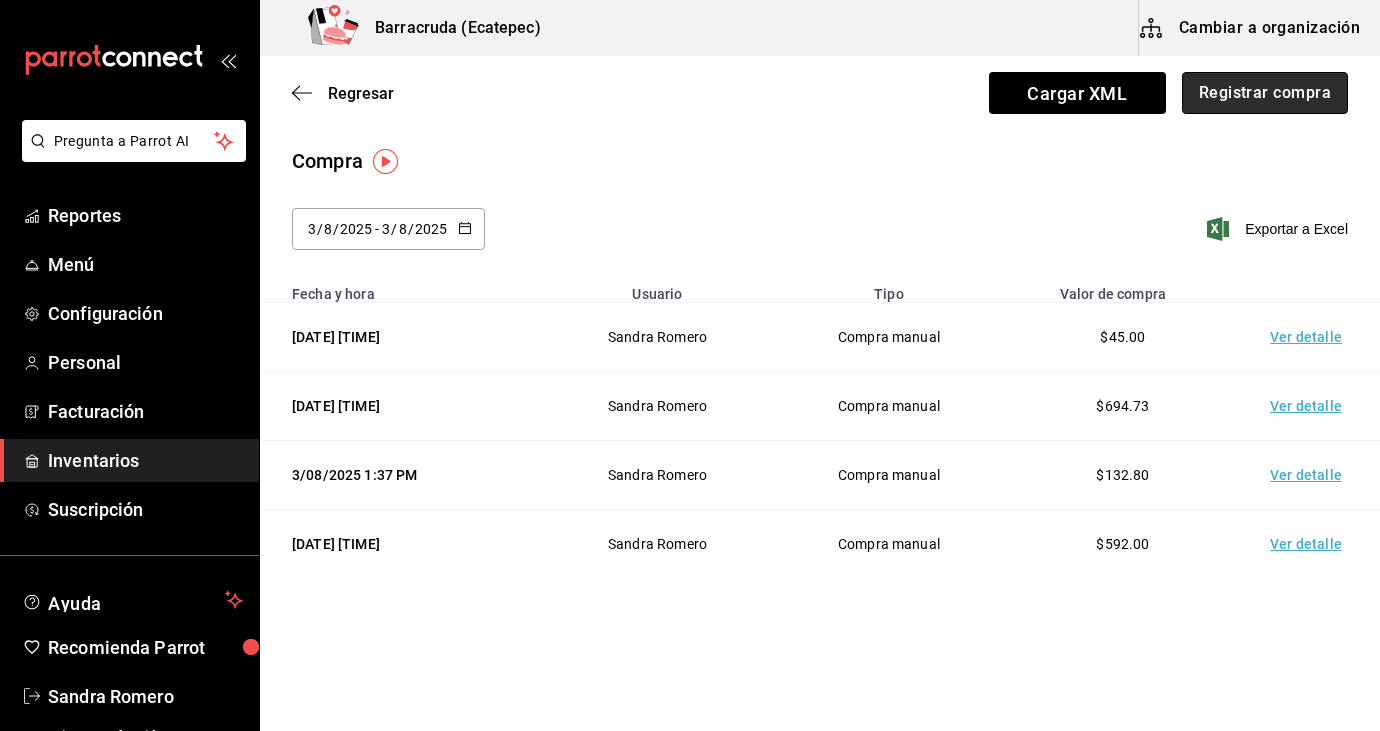click on "Registrar compra" at bounding box center (1265, 93) 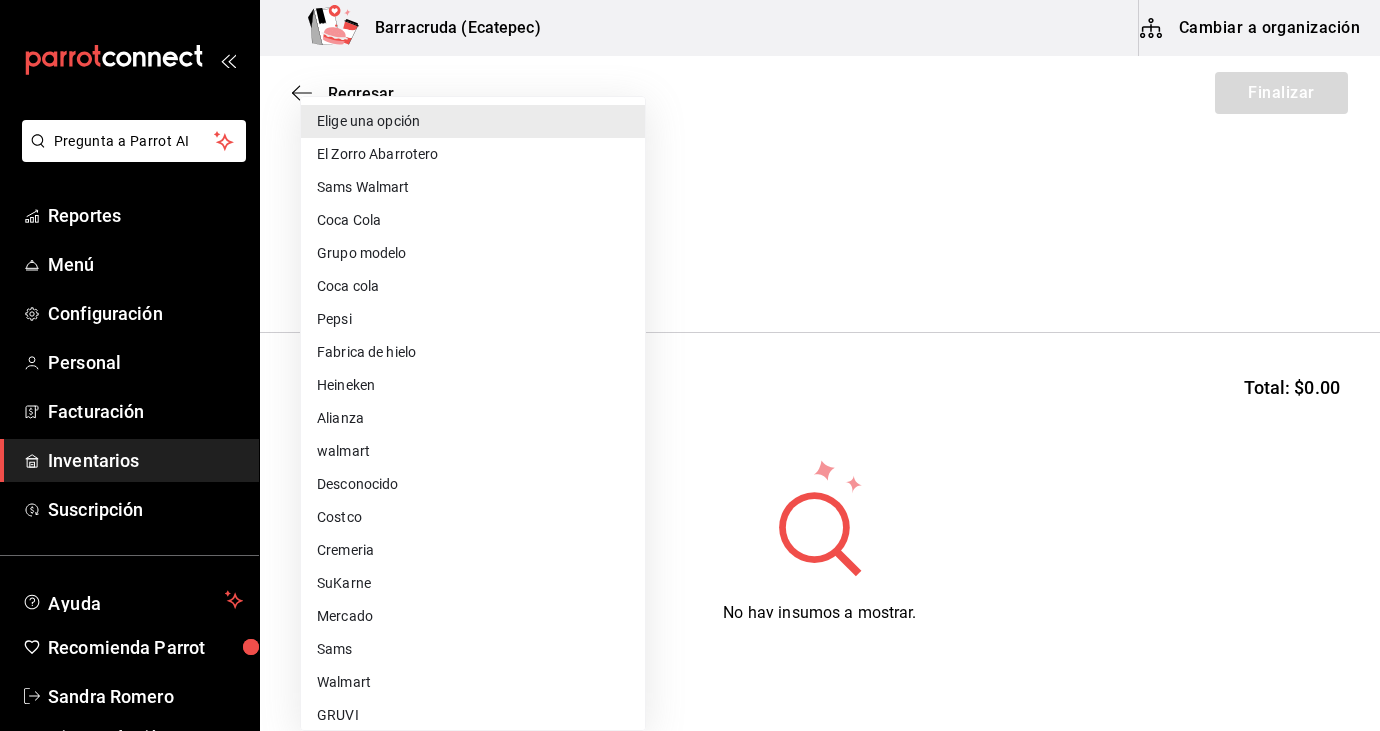 click on "Pregunta a Parrot AI Reportes   Menú   Configuración   Personal   Facturación   Inventarios   Suscripción   Ayuda Recomienda Parrot   [FIRST] [LAST]   Sugerir nueva función   Barracruda ([CITY]) Cambiar a organización Regresar Finalizar Compra Proveedor Elige una opción default Buscar Total: $0.00 No hay insumos a mostrar. Busca un insumo para agregarlo a la lista GANA 1 MES GRATIS EN TU SUSCRIPCIÓN AQUÍ ¿Recuerdas cómo empezó tu restaurante?
Hoy puedes ayudar a un colega a tener el mismo cambio que tú viviste.
Recomienda Parrot directamente desde tu Portal Administrador.
Es fácil y rápido.
🎁 Por cada restaurante que se una, ganas 1 mes gratis. Ver video tutorial Ir a video Pregunta a Parrot AI Reportes   Menú   Configuración   Personal   Facturación   Inventarios   Suscripción   Ayuda Recomienda Parrot   [FIRST] [LAST]   Sugerir nueva función   Editar Eliminar Visitar centro de ayuda ([PHONE]) [EMAIL] Visitar centro de ayuda ([PHONE]) Elige una opción" at bounding box center [690, 309] 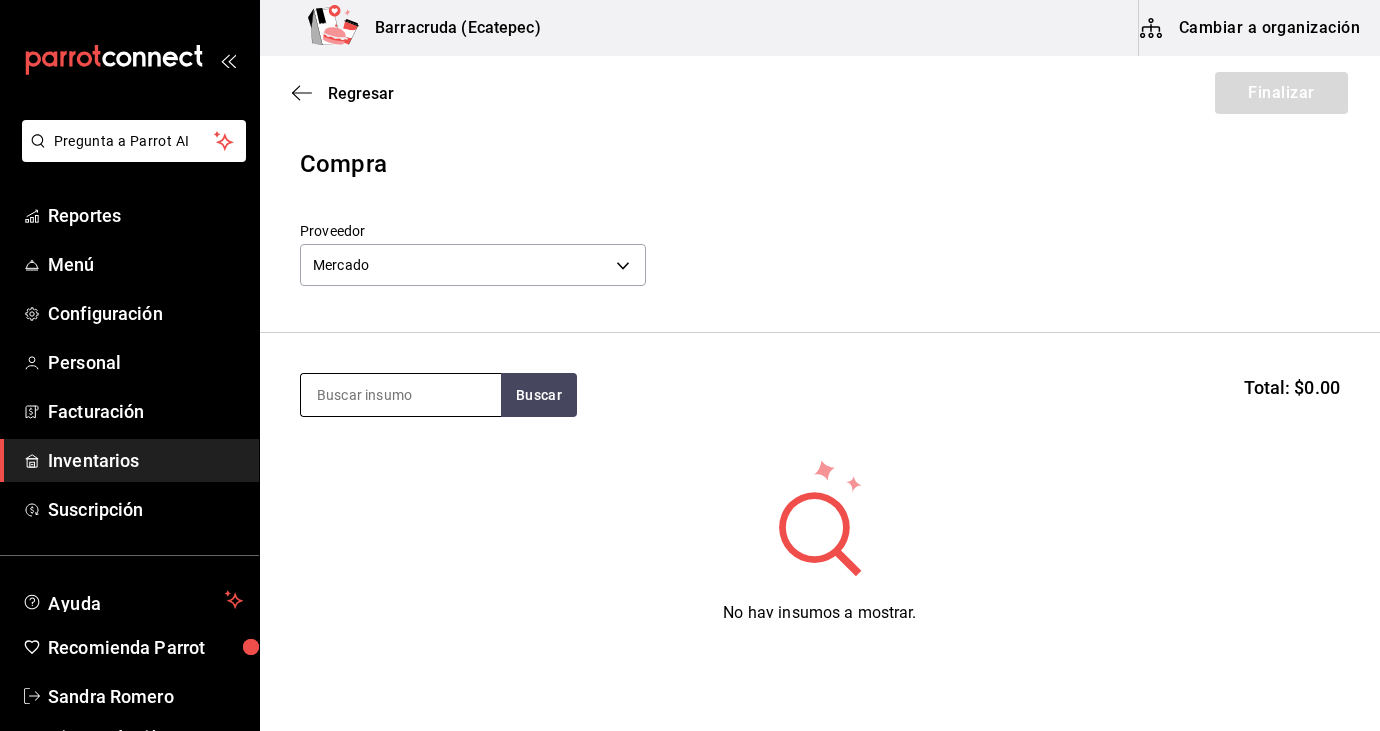 click at bounding box center [401, 395] 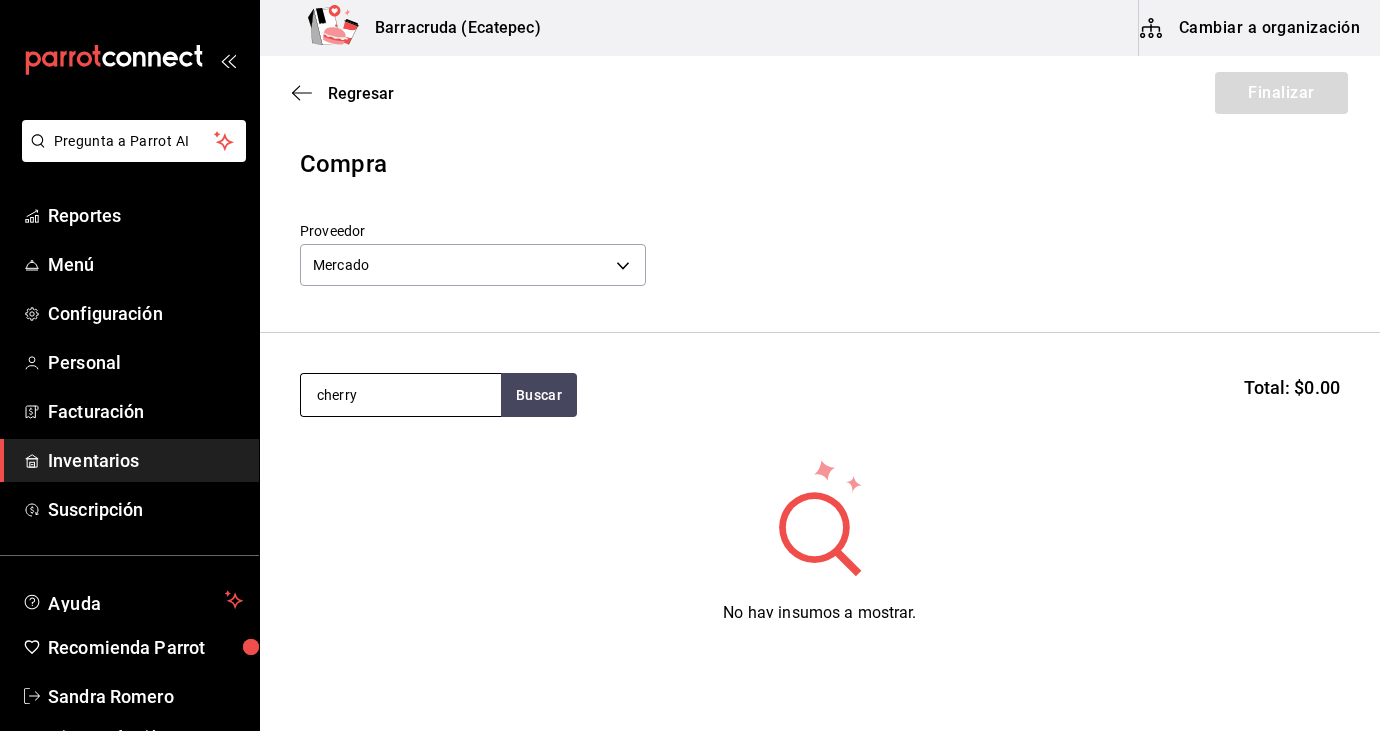 type on "cherry" 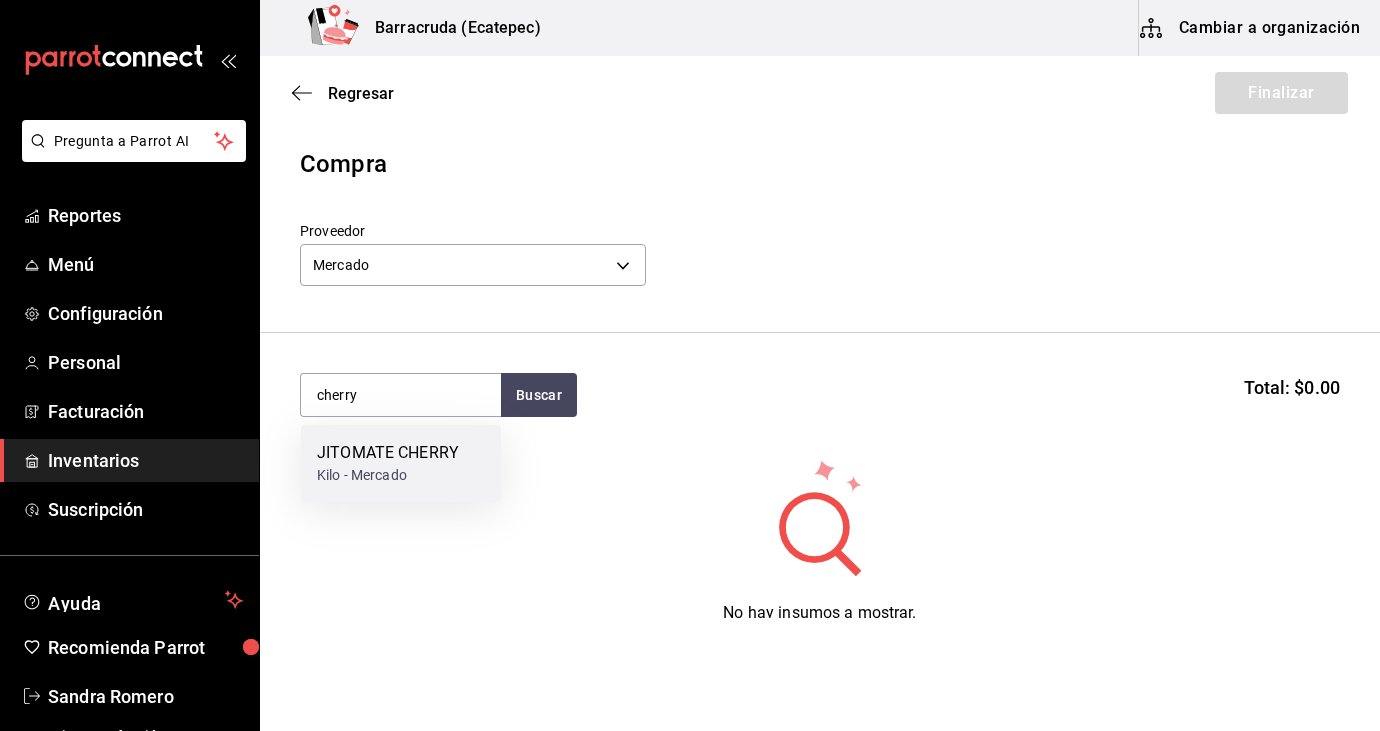 click on "JITOMATE CHERRY" at bounding box center (388, 453) 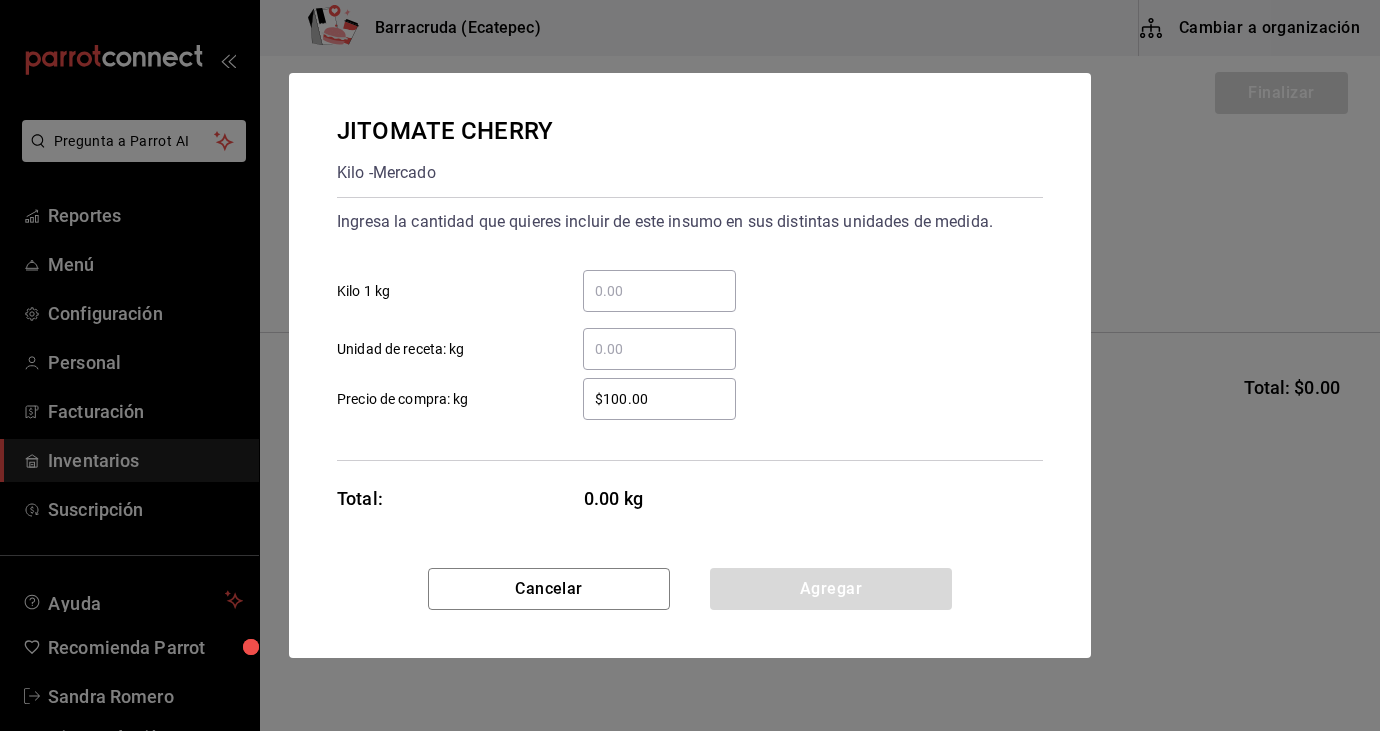click on "​ Kilo 1 kg" at bounding box center [659, 291] 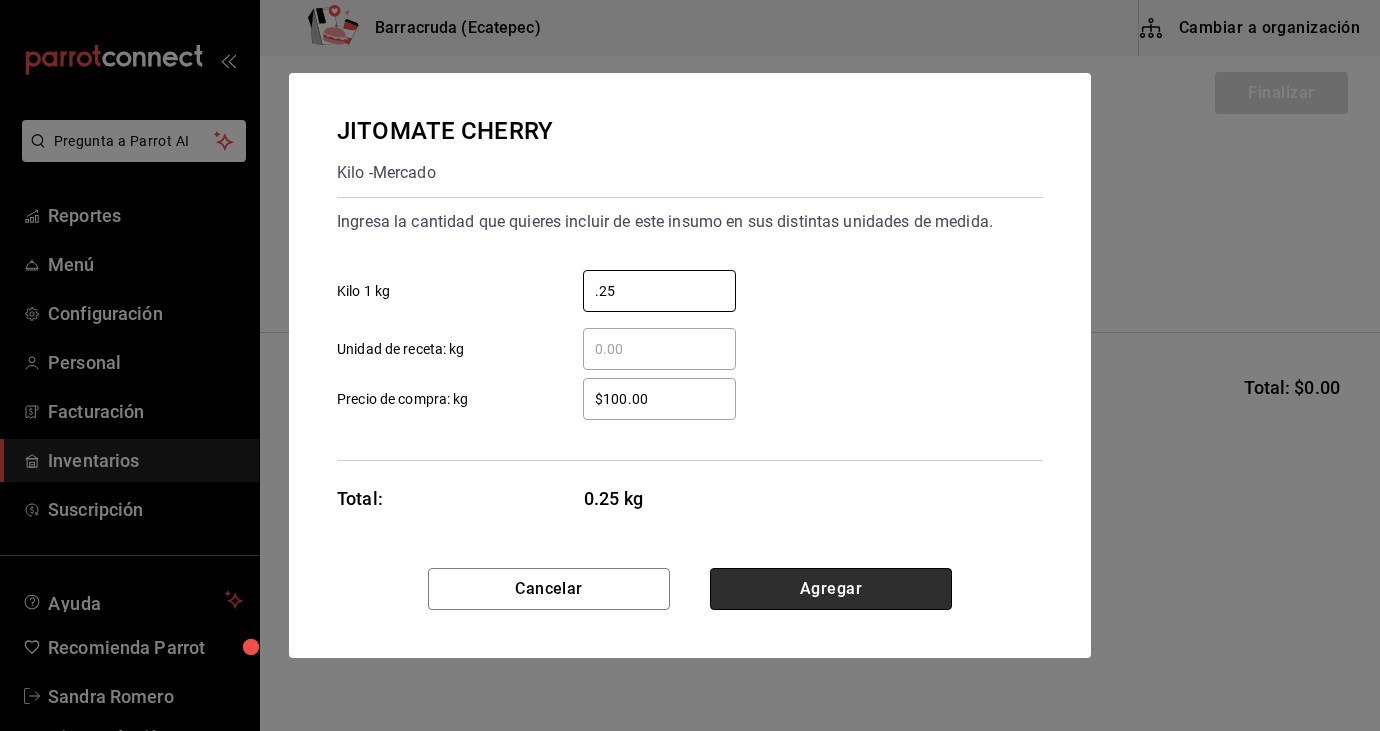type on "0.25" 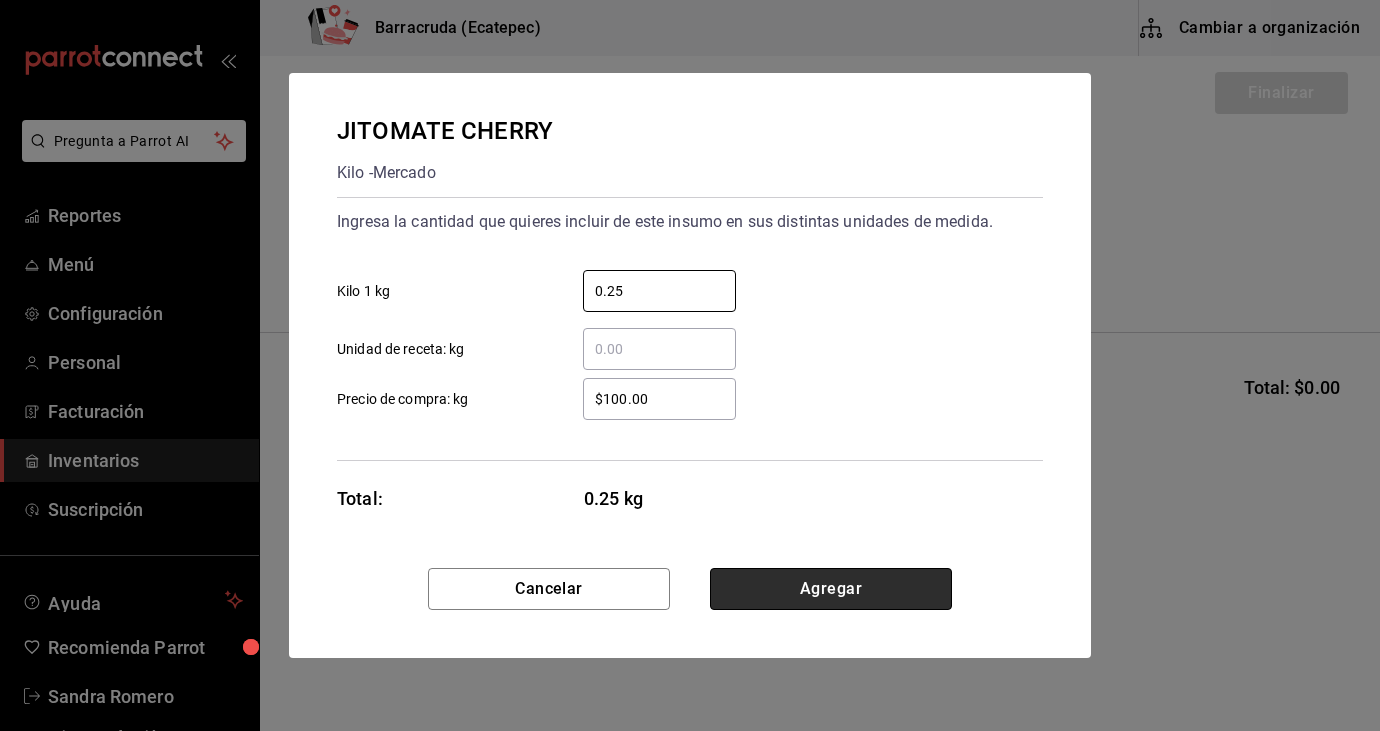 click on "Agregar" at bounding box center [831, 589] 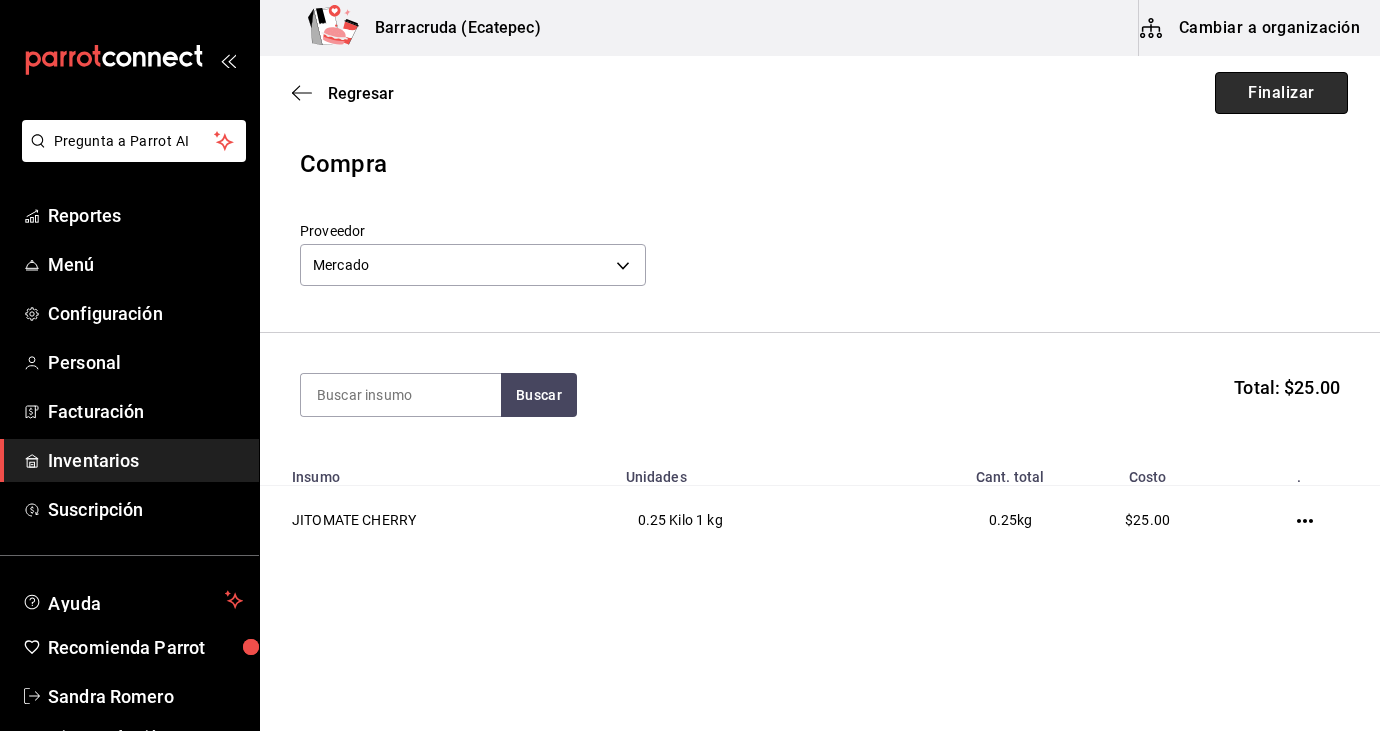 click on "Finalizar" at bounding box center [1281, 93] 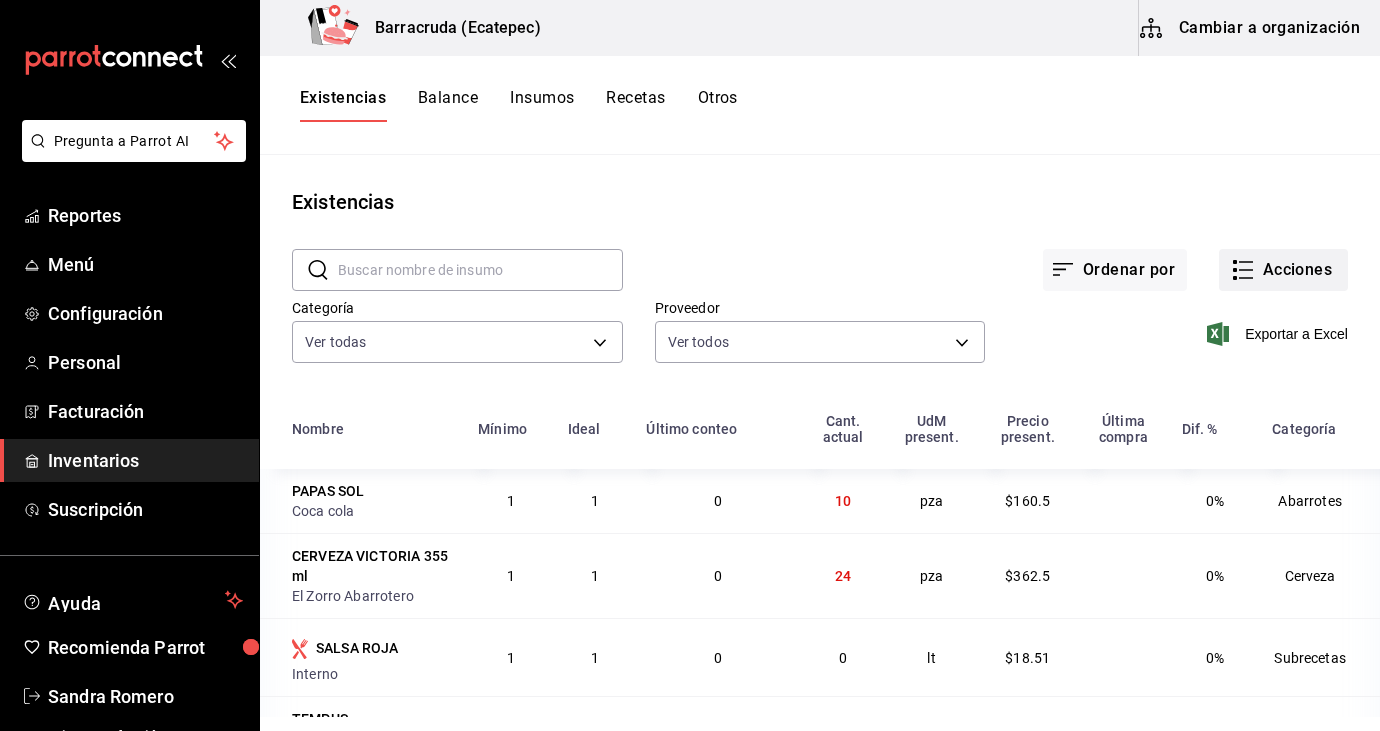 click on "Acciones" at bounding box center (1283, 270) 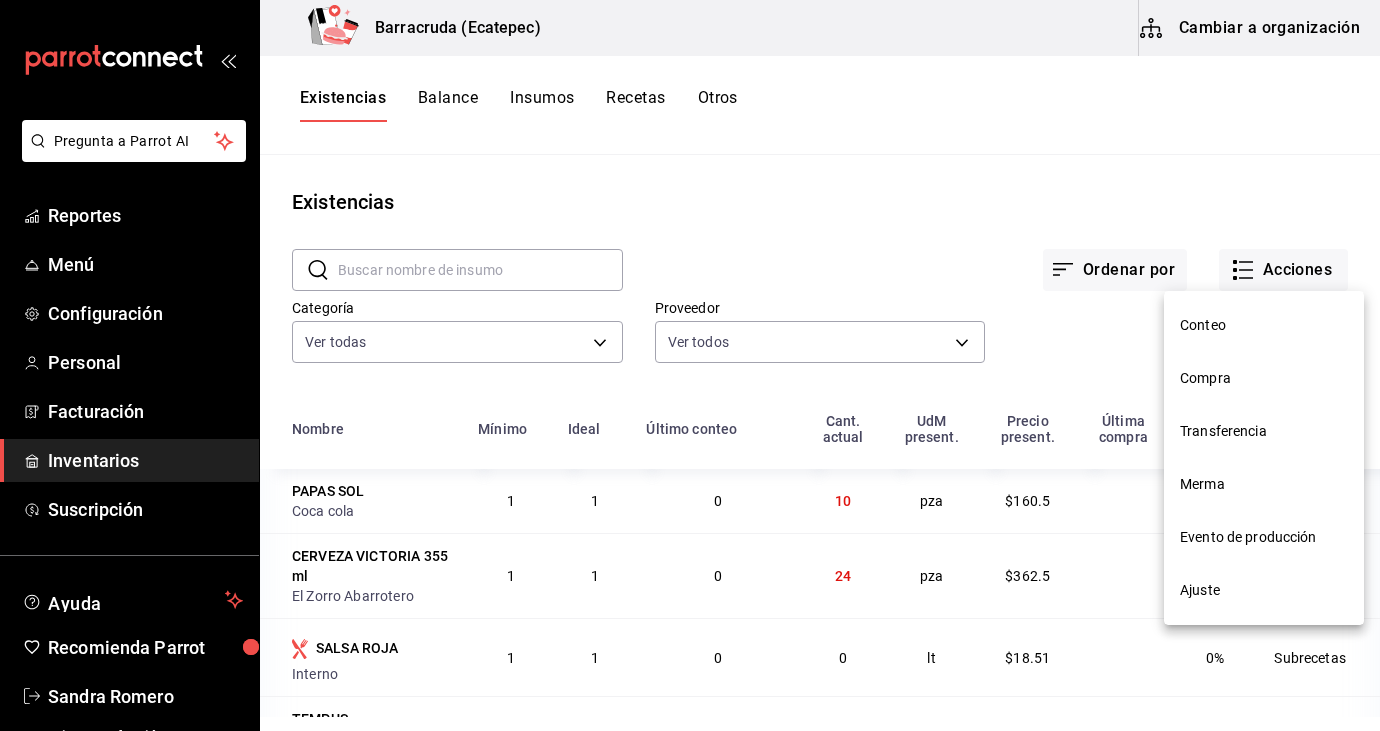 click on "Compra" at bounding box center [1264, 378] 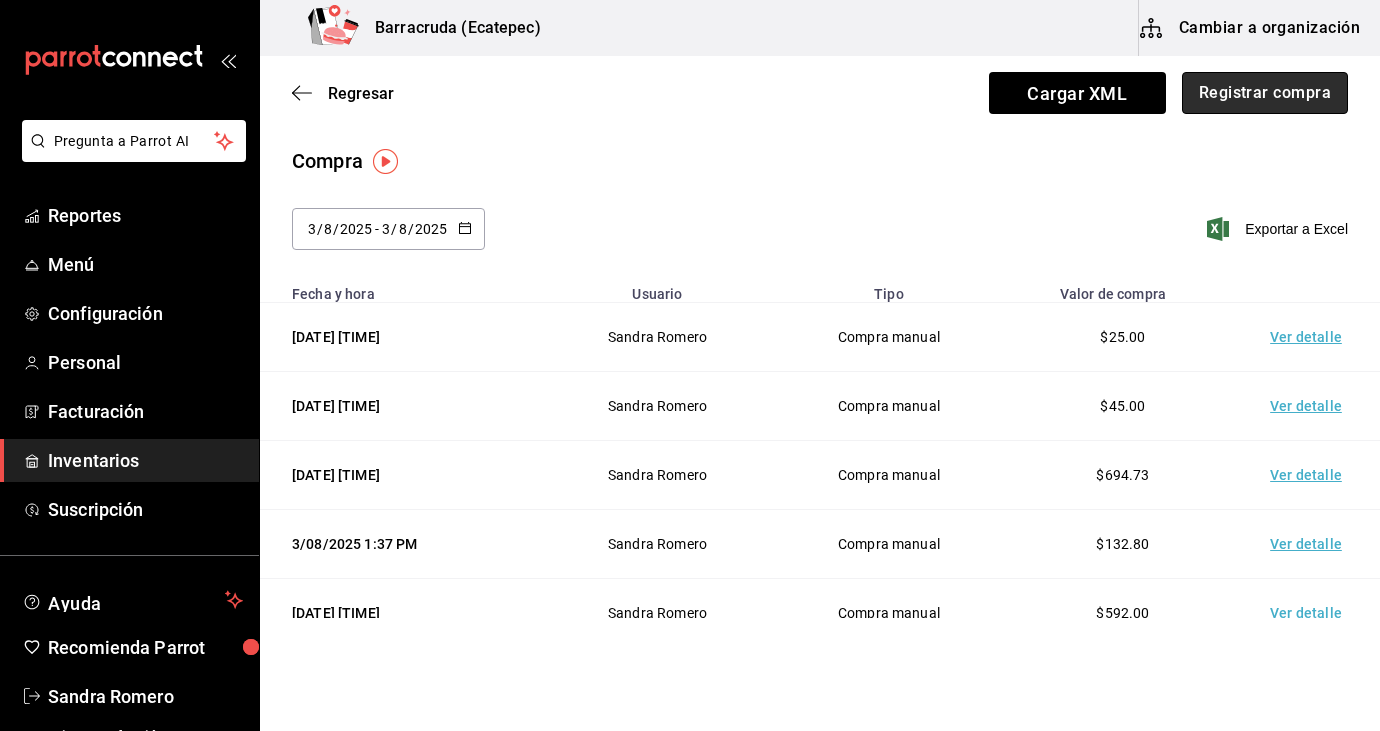 click on "Registrar compra" at bounding box center [1265, 93] 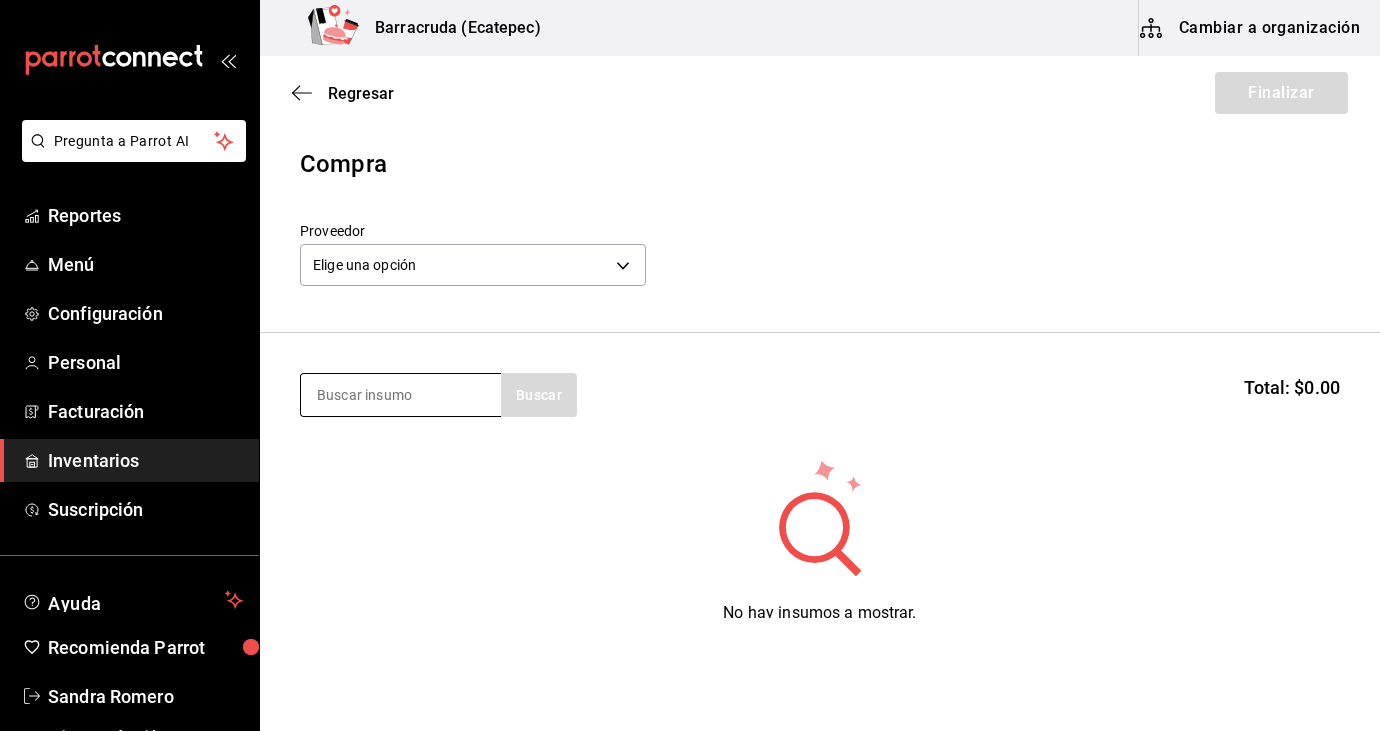 click at bounding box center [401, 395] 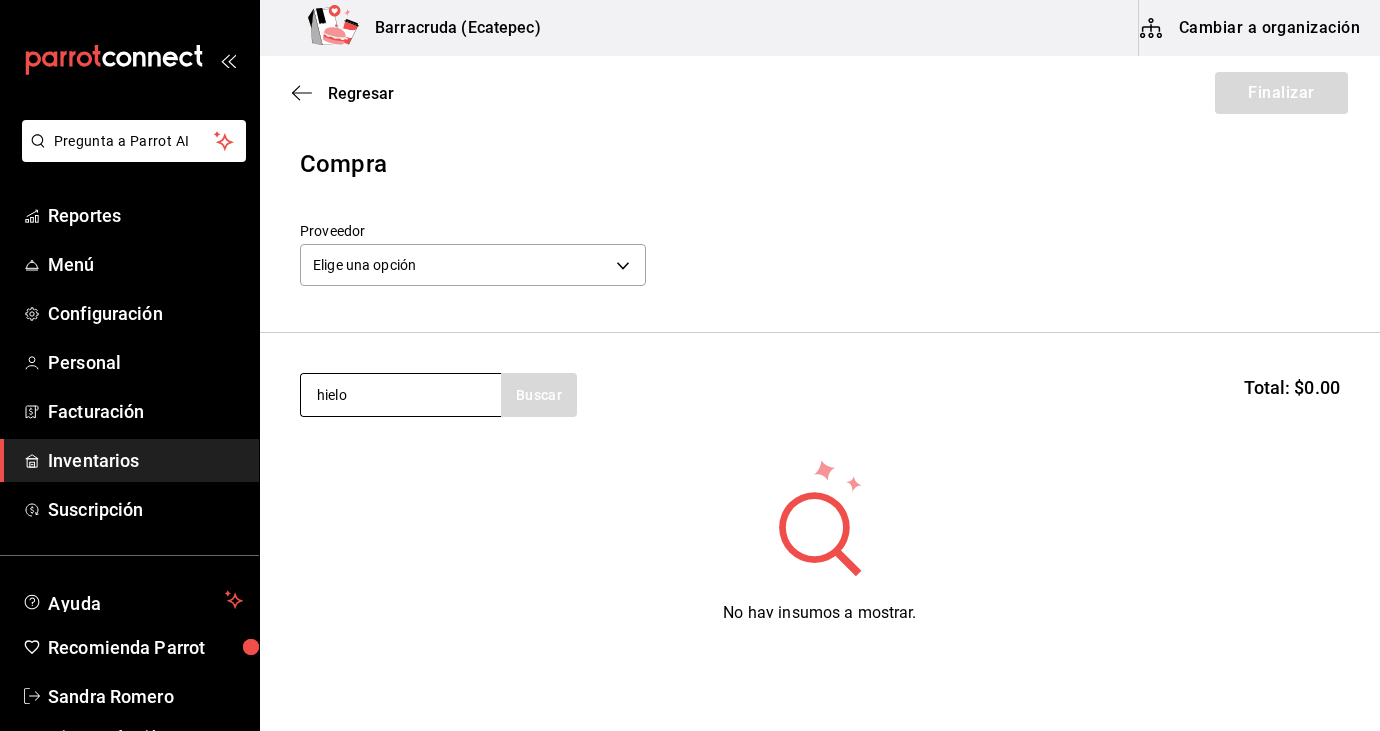 type on "hielo" 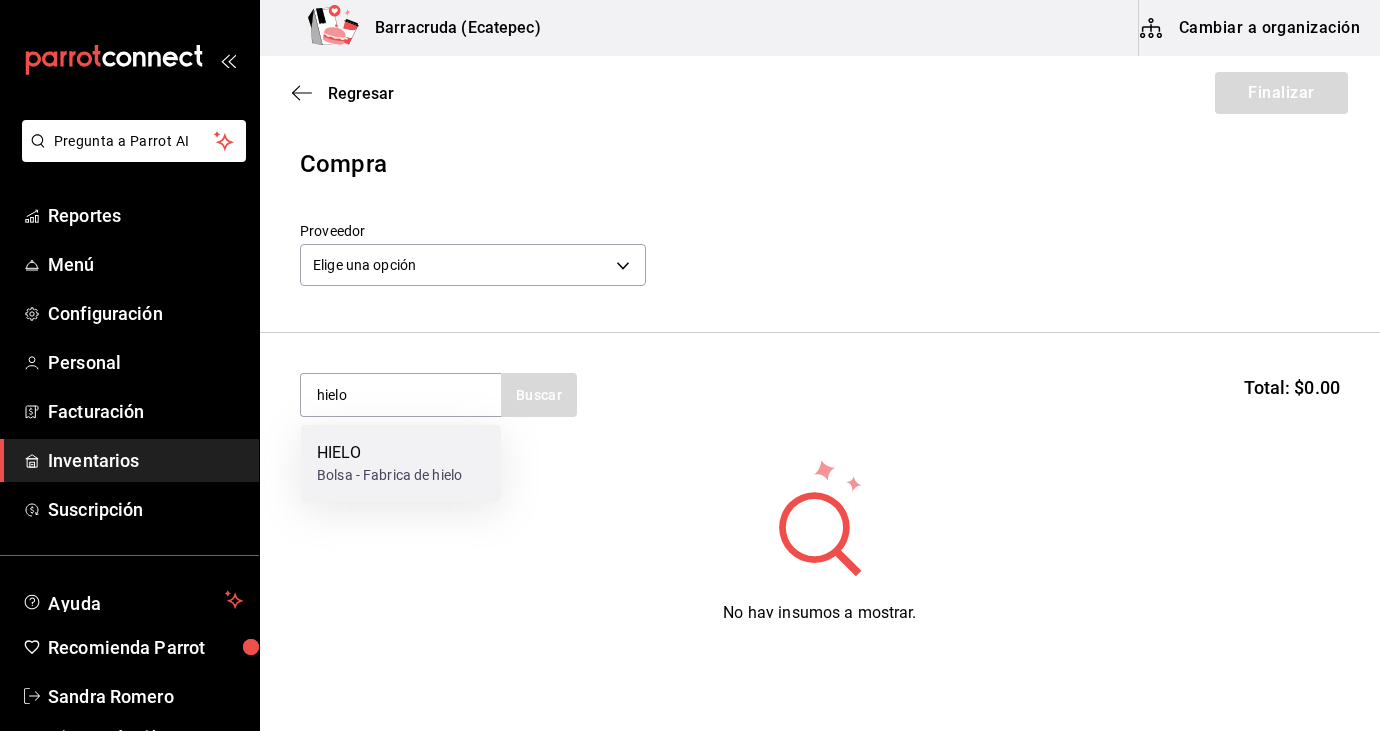 click on "Bolsa - Fabrica de hielo" at bounding box center [389, 475] 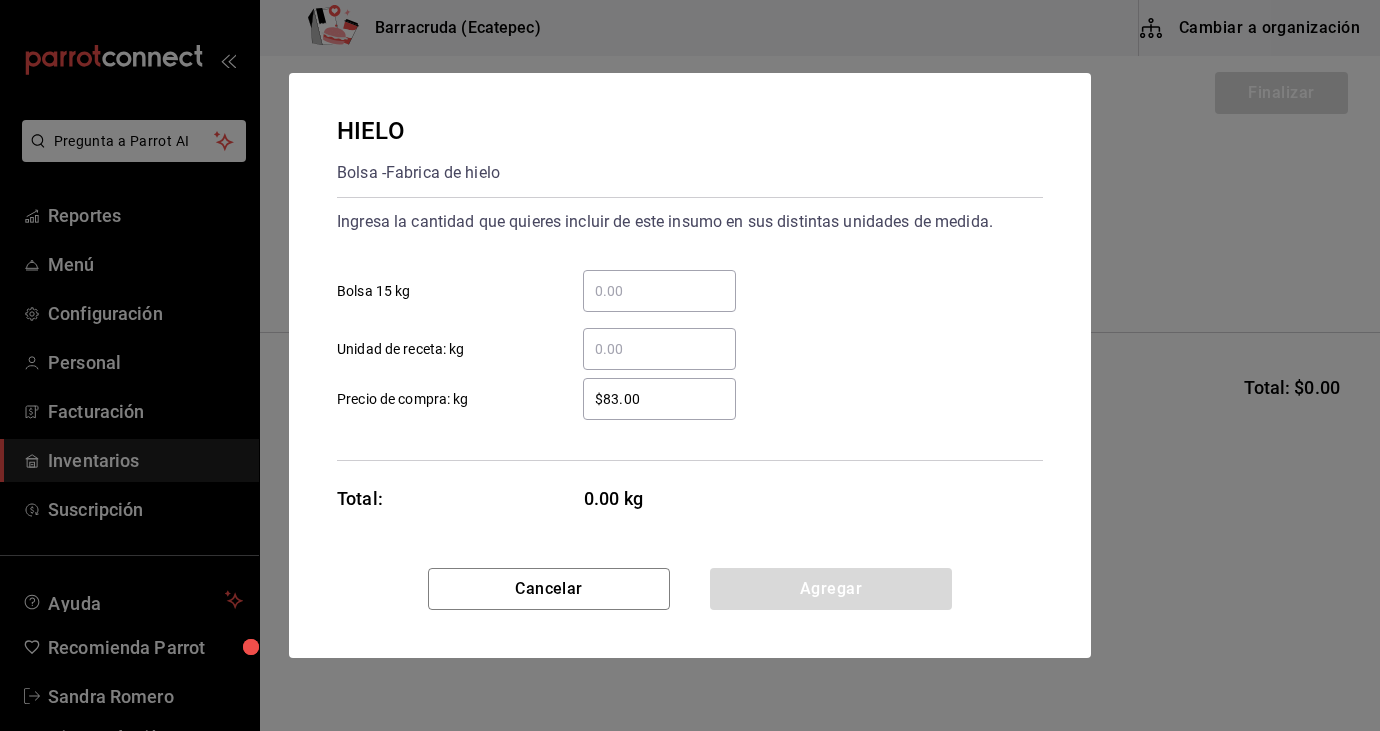 click on "​ Bolsa 15 kg" at bounding box center [659, 291] 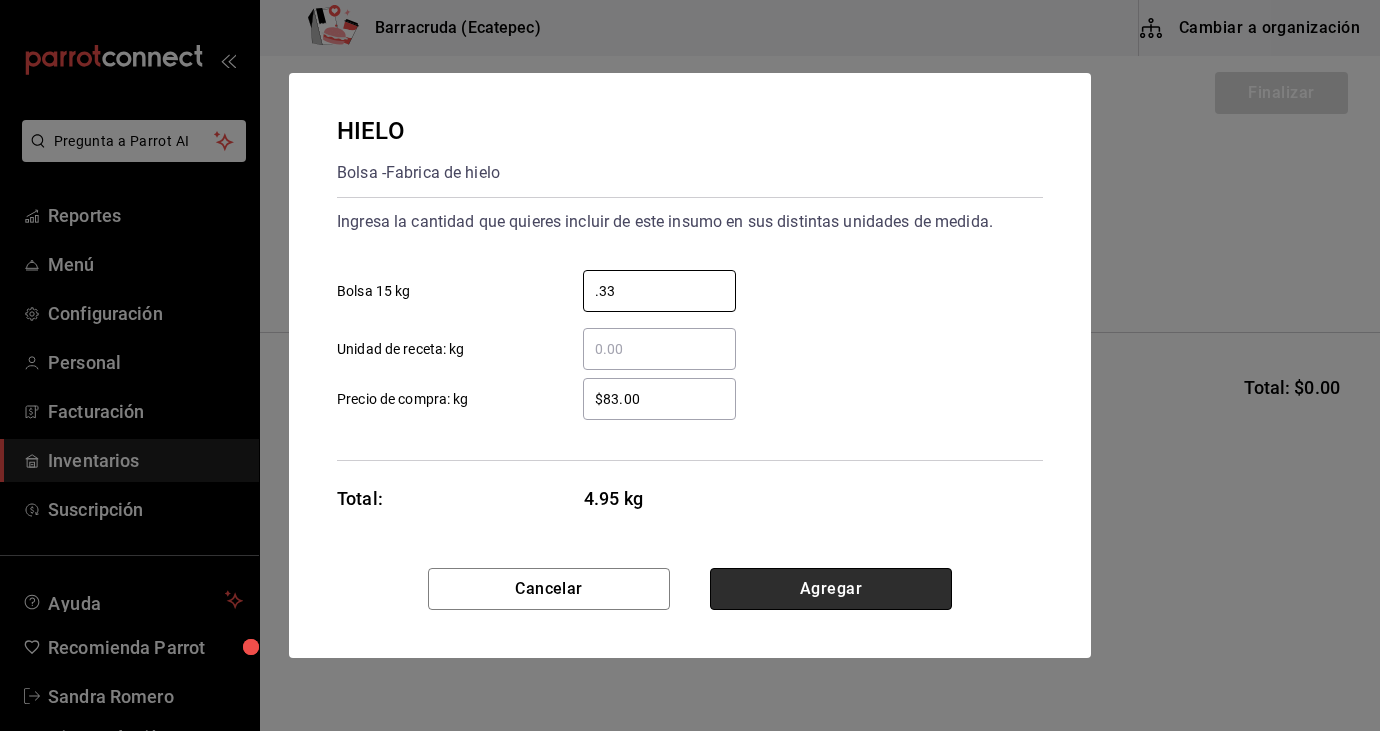 type on "0.33" 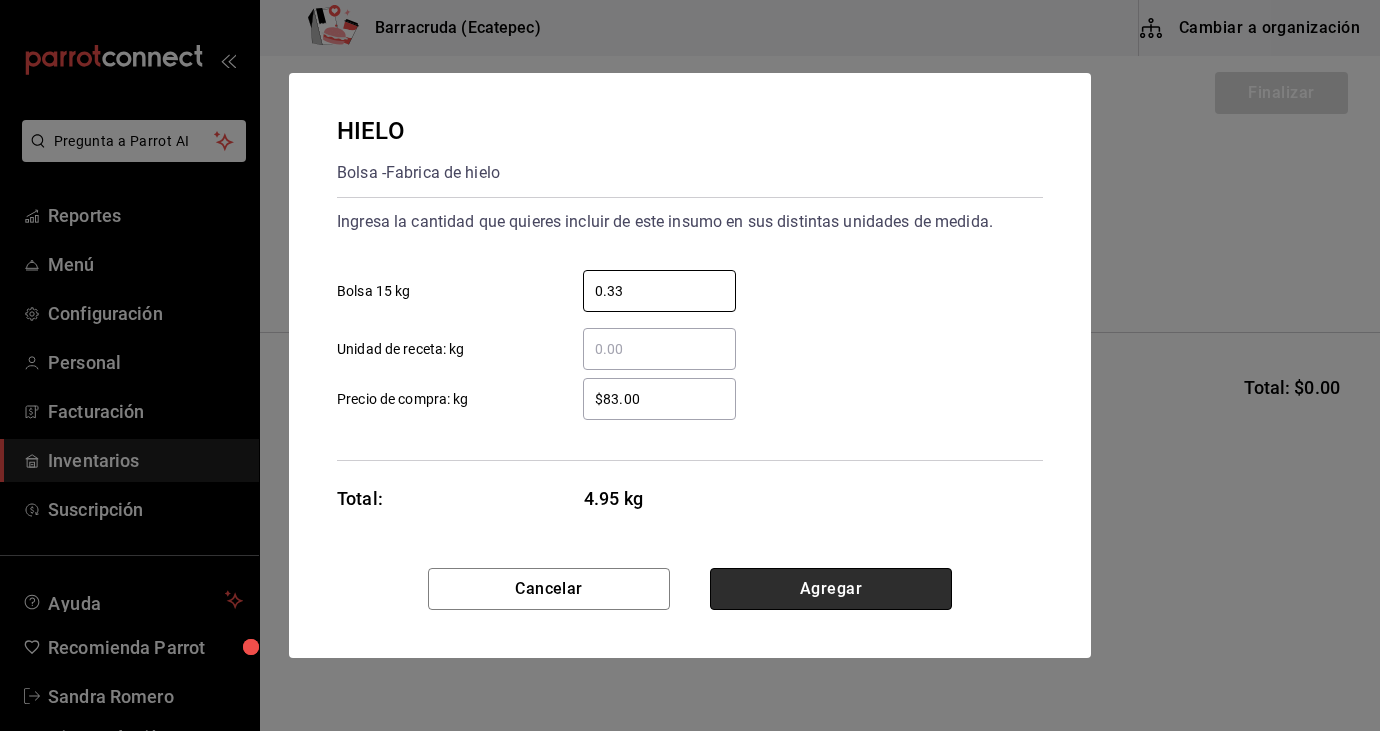 click on "Agregar" at bounding box center [831, 589] 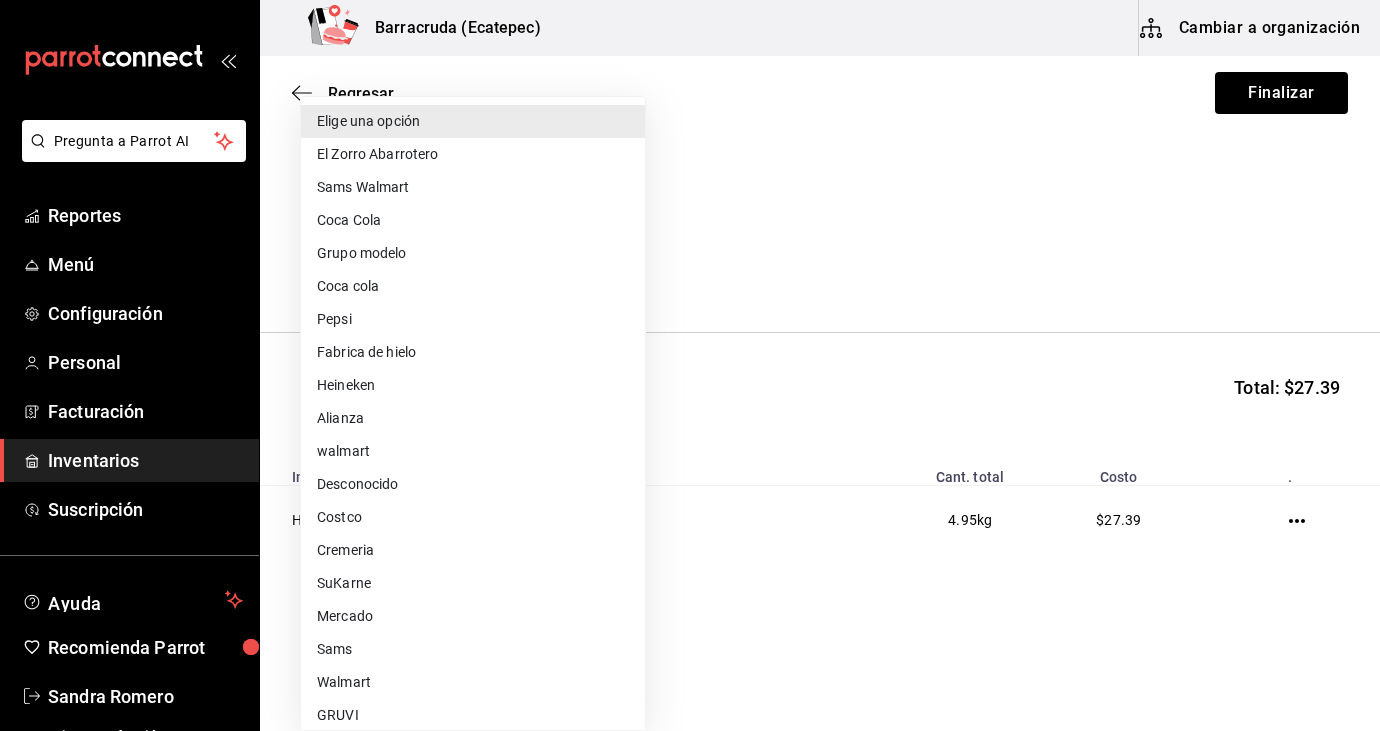 click on "Pregunta a Parrot AI Reportes   Menú   Configuración   Personal   Facturación   Inventarios   Suscripción   Ayuda Recomienda Parrot   [FIRST] [LAST]   Sugerir nueva función   Barracruda ([CITY]) Cambiar a organización Regresar Finalizar Compra Proveedor Elige una opción default Buscar Total: $27.39 Insumo Unidades Cant. total Costo  .  HIELO 0.33 Bolsa 15 kg 4.95  kg $27.39 GANA 1 MES GRATIS EN TU SUSCRIPCIÓN AQUÍ ¿Recuerdas cómo empezó tu restaurante?
Hoy puedes ayudar a un colega a tener el mismo cambio que tú viviste.
Recomienda Parrot directamente desde tu Portal Administrador.
Es fácil y rápido.
🎁 Por cada restaurante que se una, ganas 1 mes gratis. Ver video tutorial Ir a video Pregunta a Parrot AI Reportes   Menú   Configuración   Personal   Facturación   Inventarios   Suscripción   Ayuda Recomienda Parrot   [FIRST] [LAST]   Sugerir nueva función   Editar Eliminar Visitar centro de ayuda ([PHONE]) [EMAIL] Visitar centro de ayuda ([PHONE]) Coca Cola" at bounding box center (690, 309) 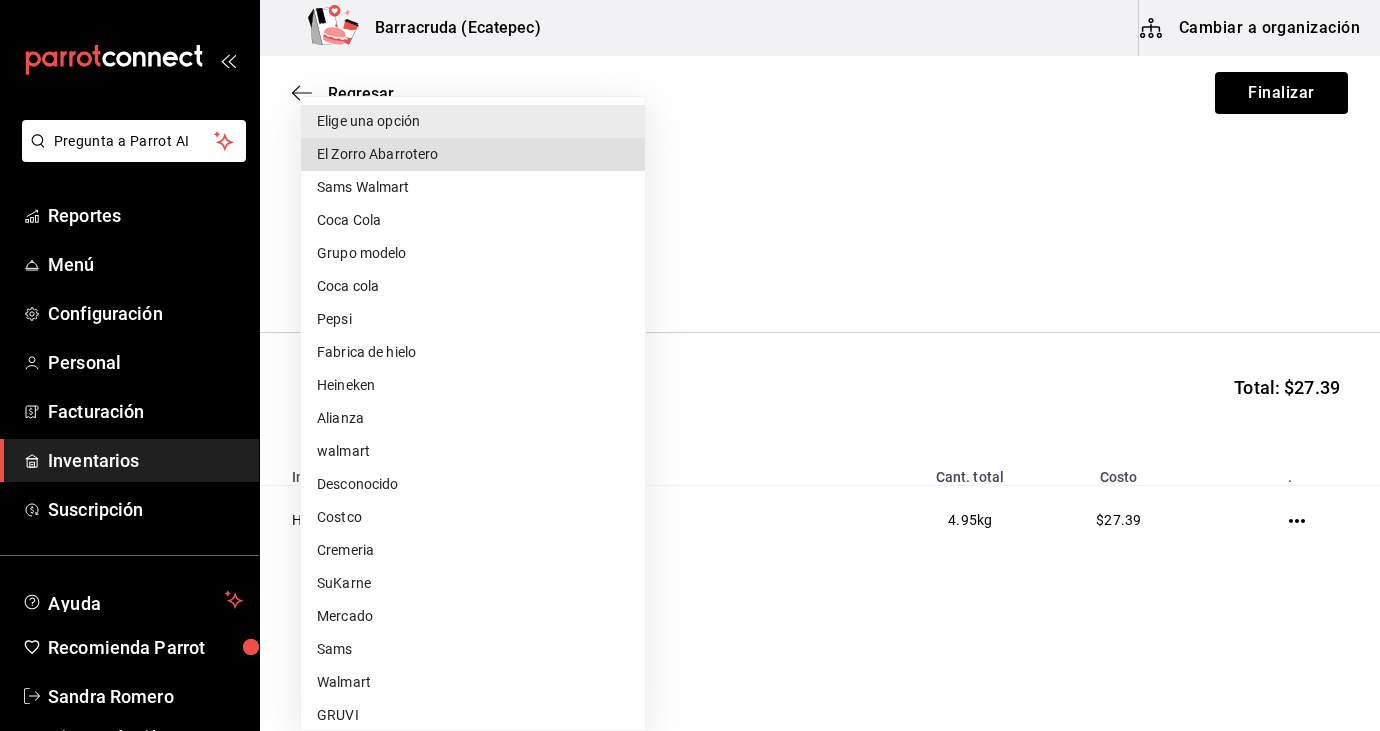 type 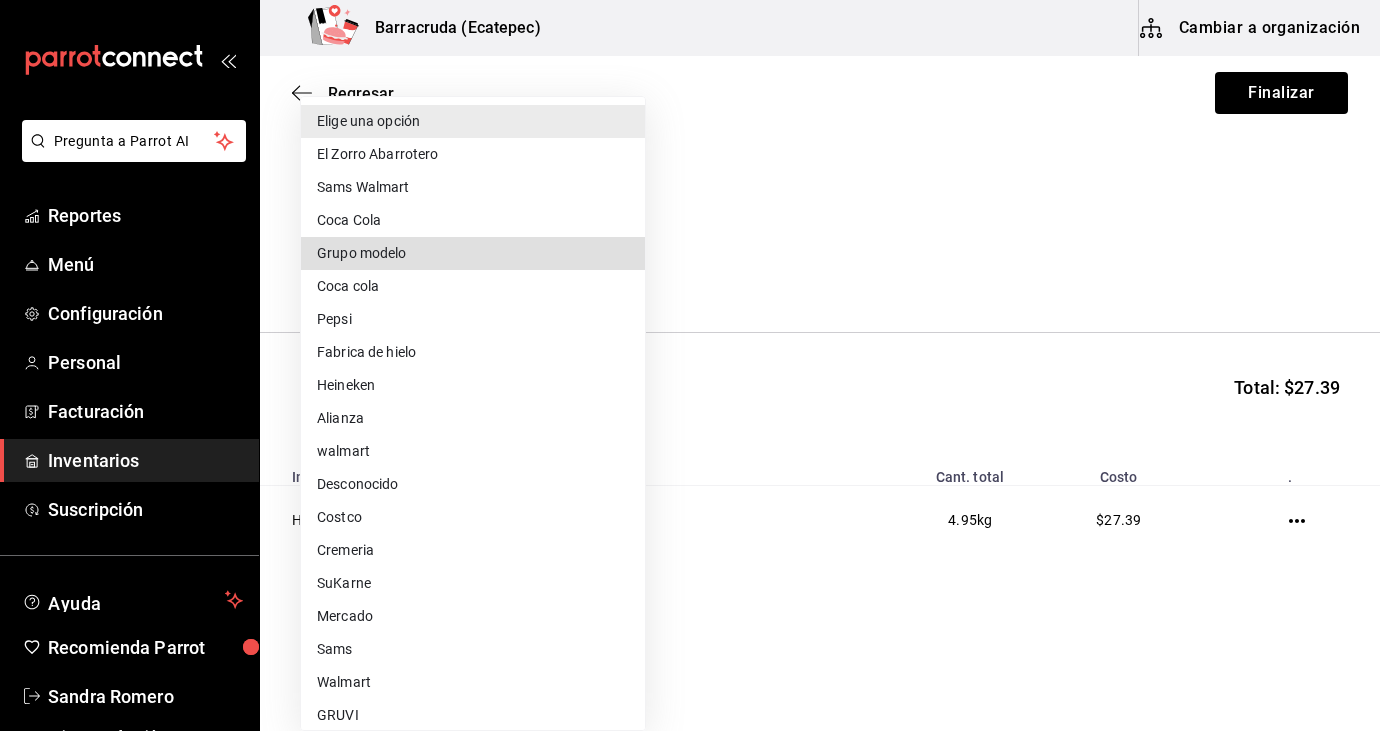 type 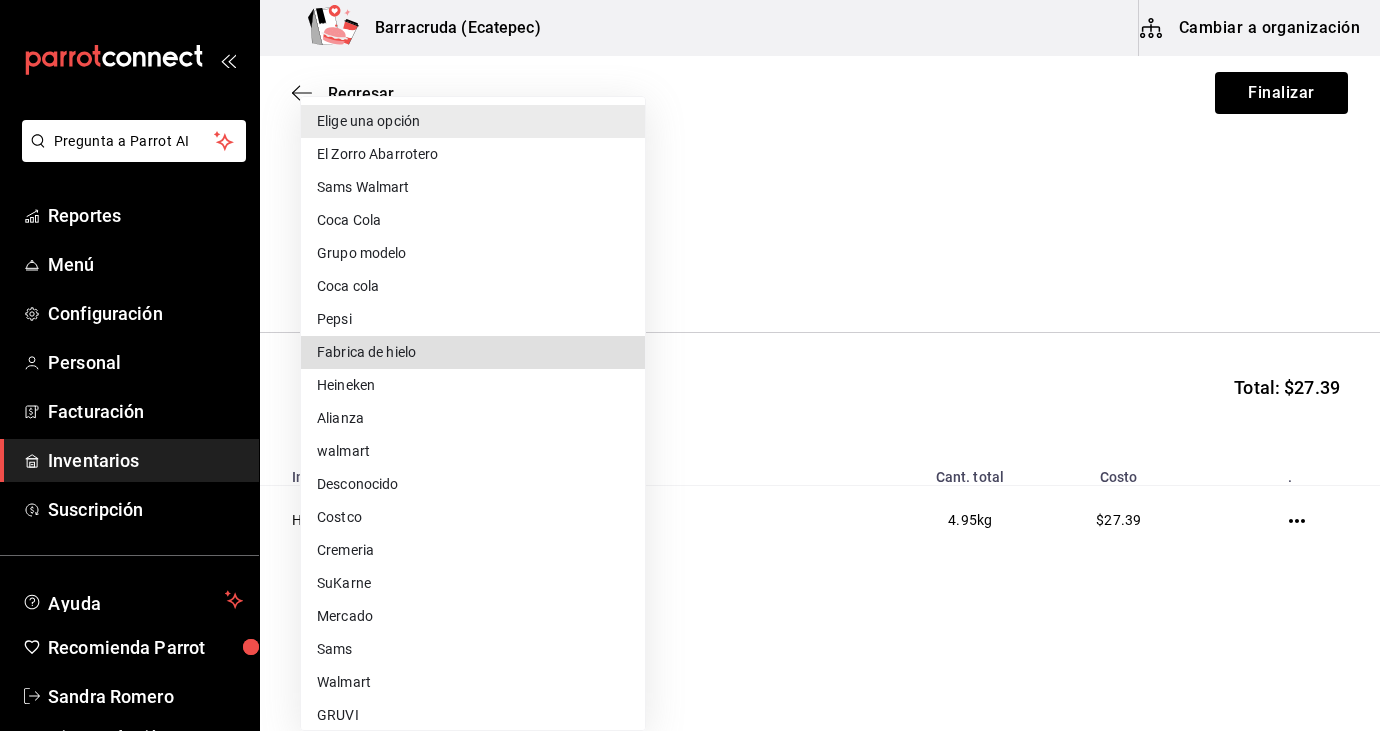 type 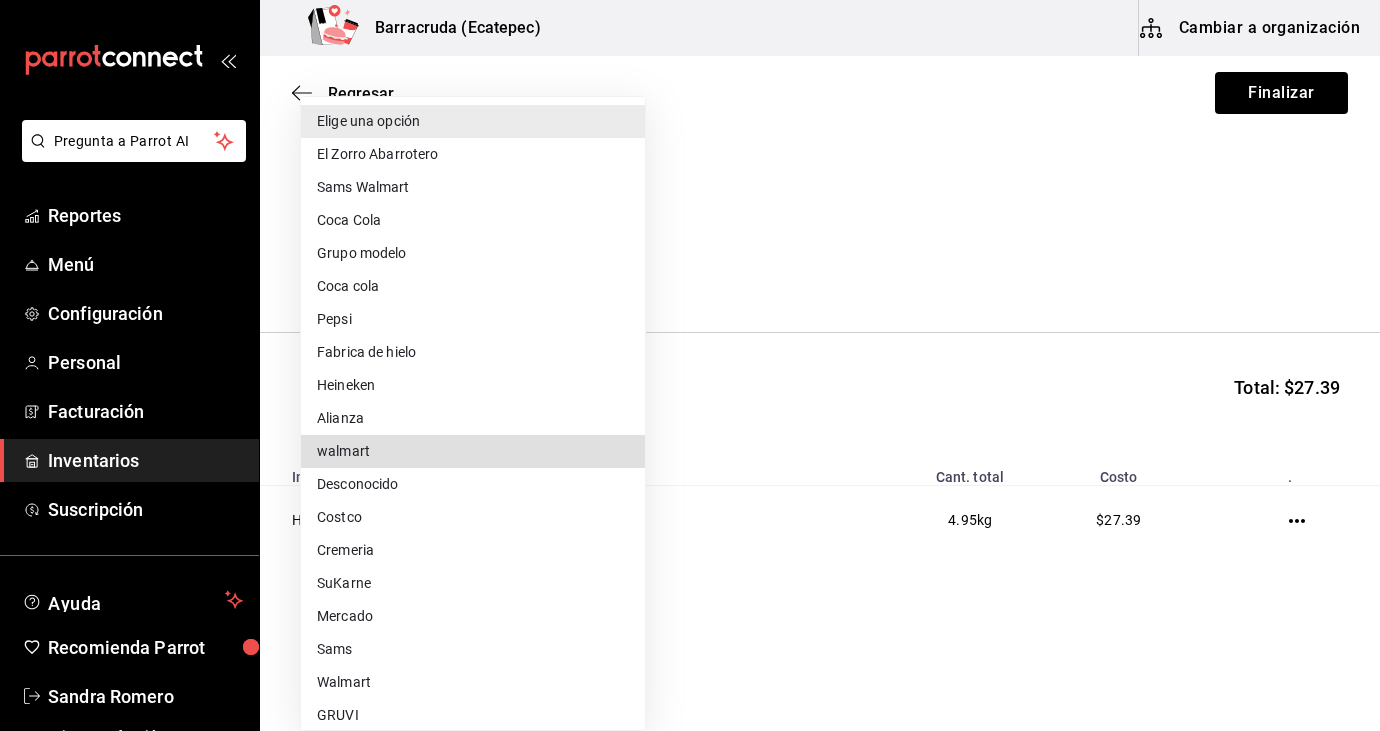 type 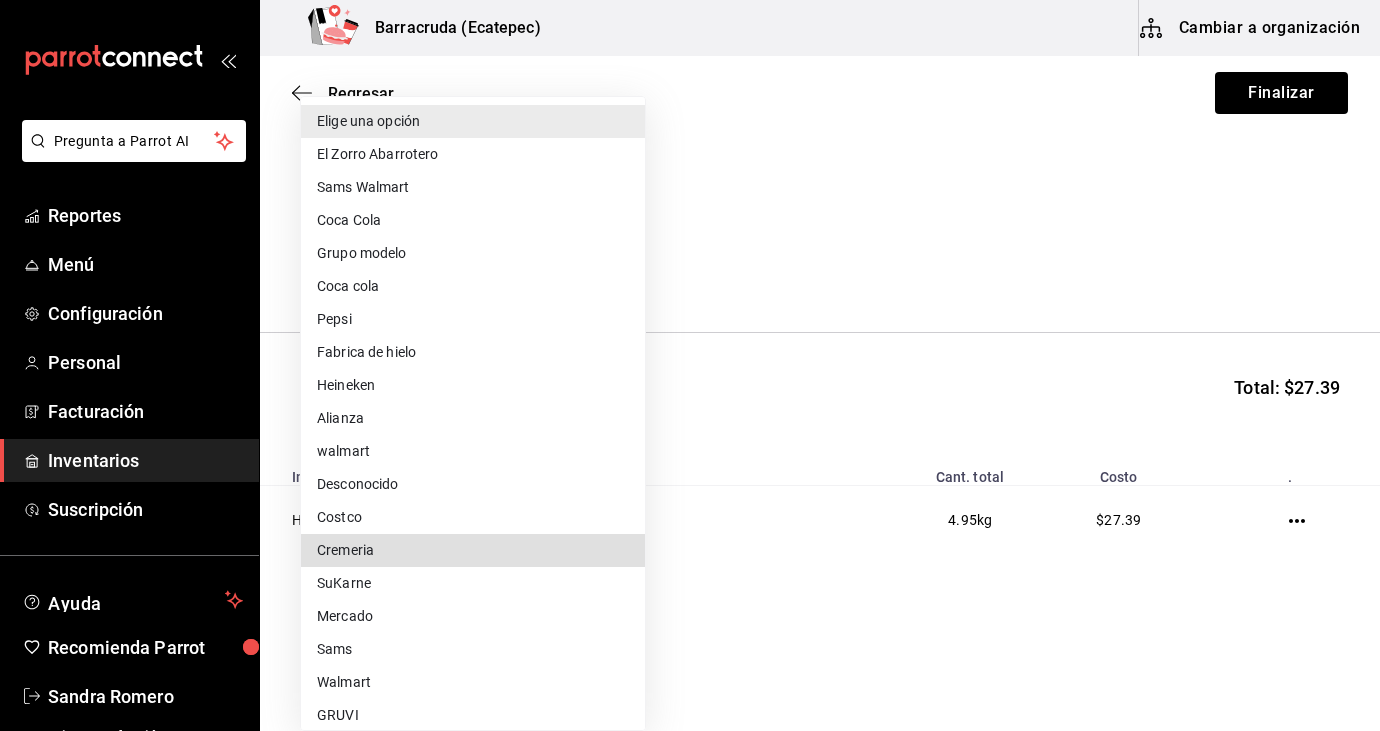 type 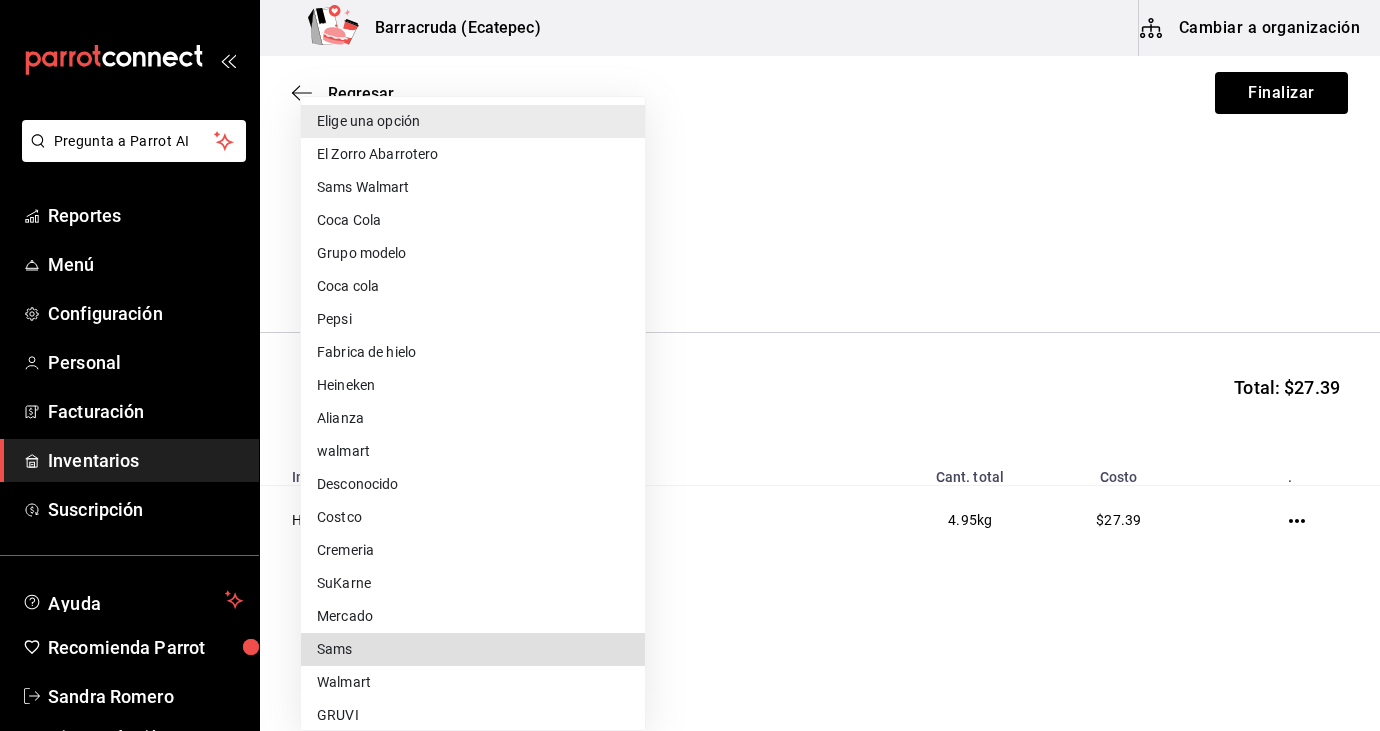 type 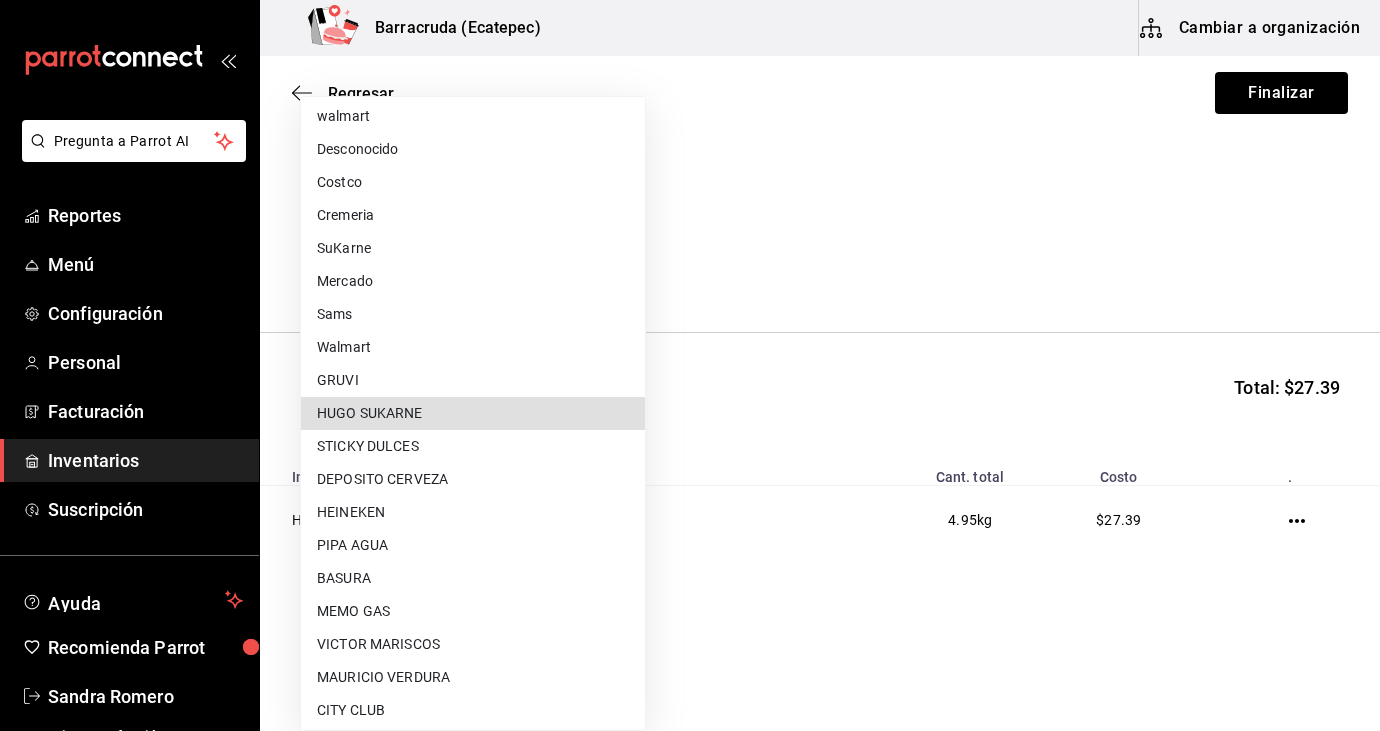type 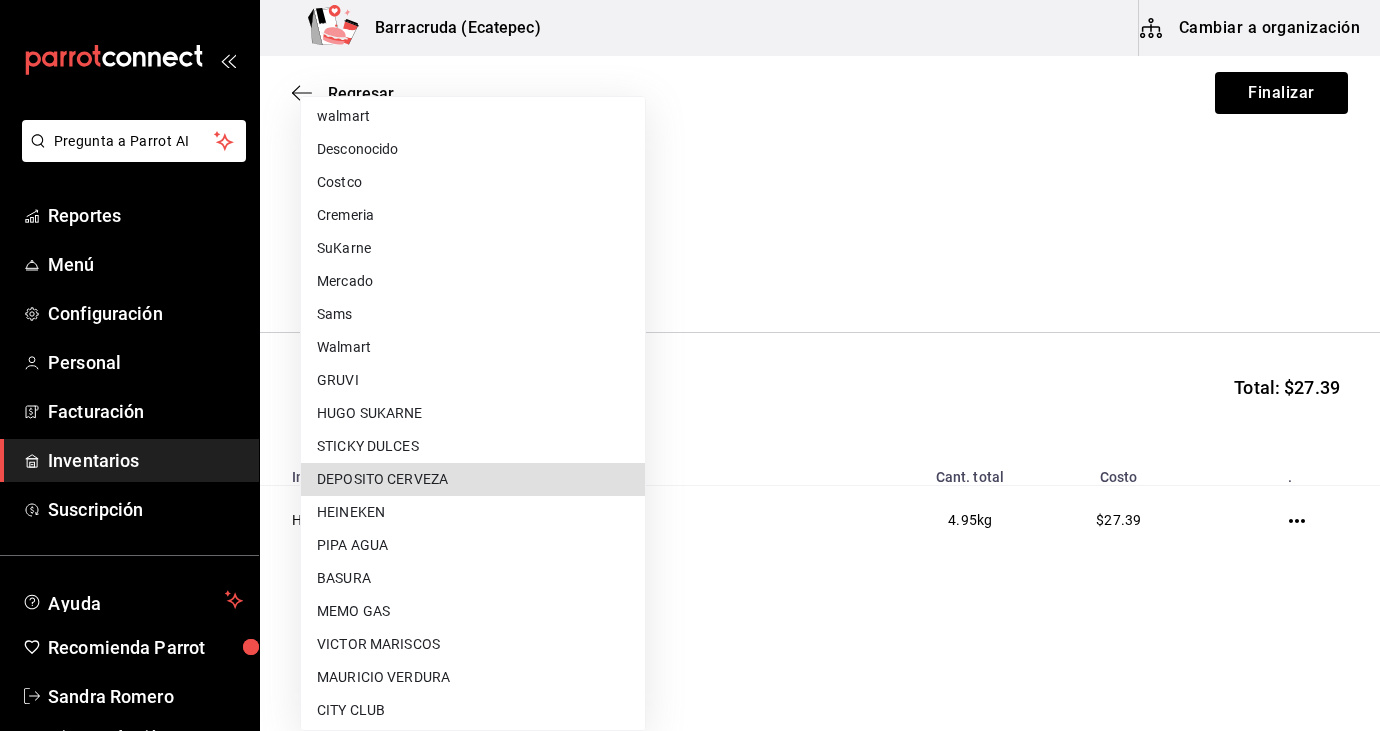 type 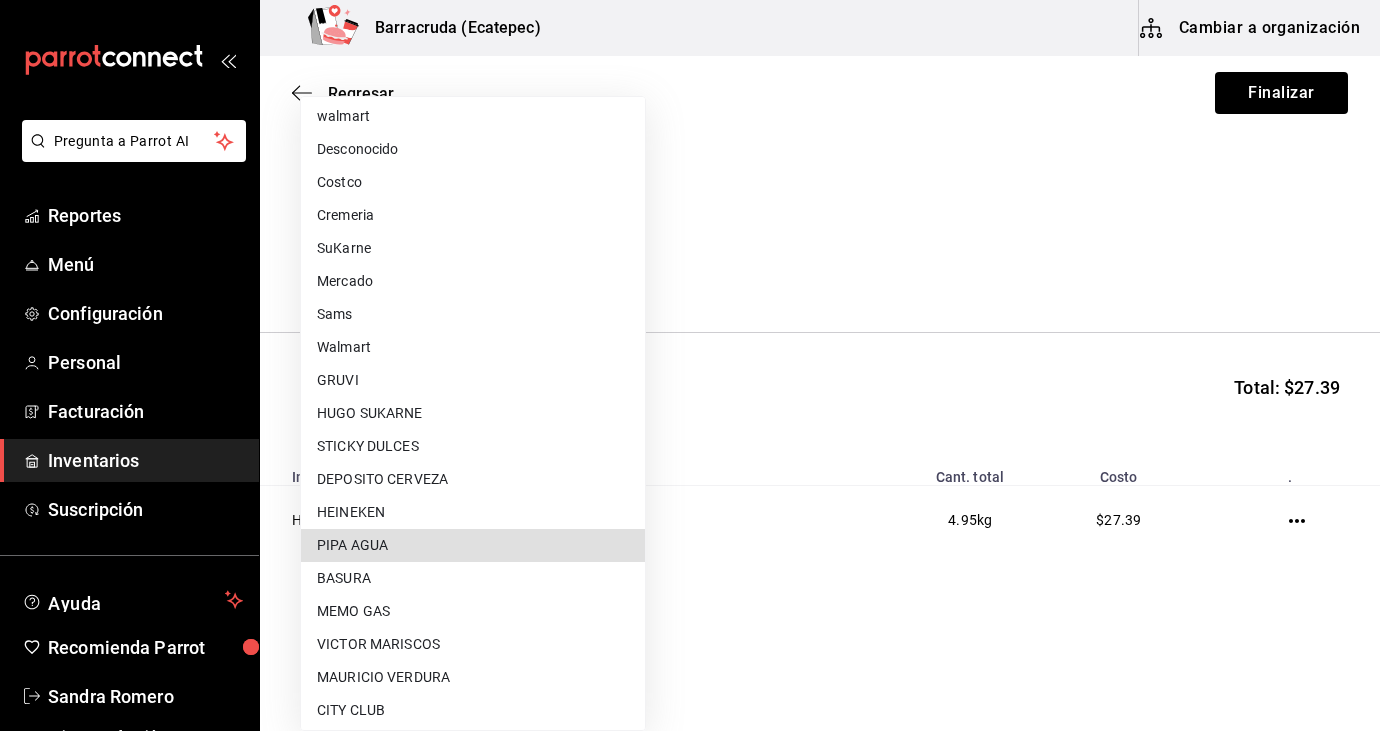 type 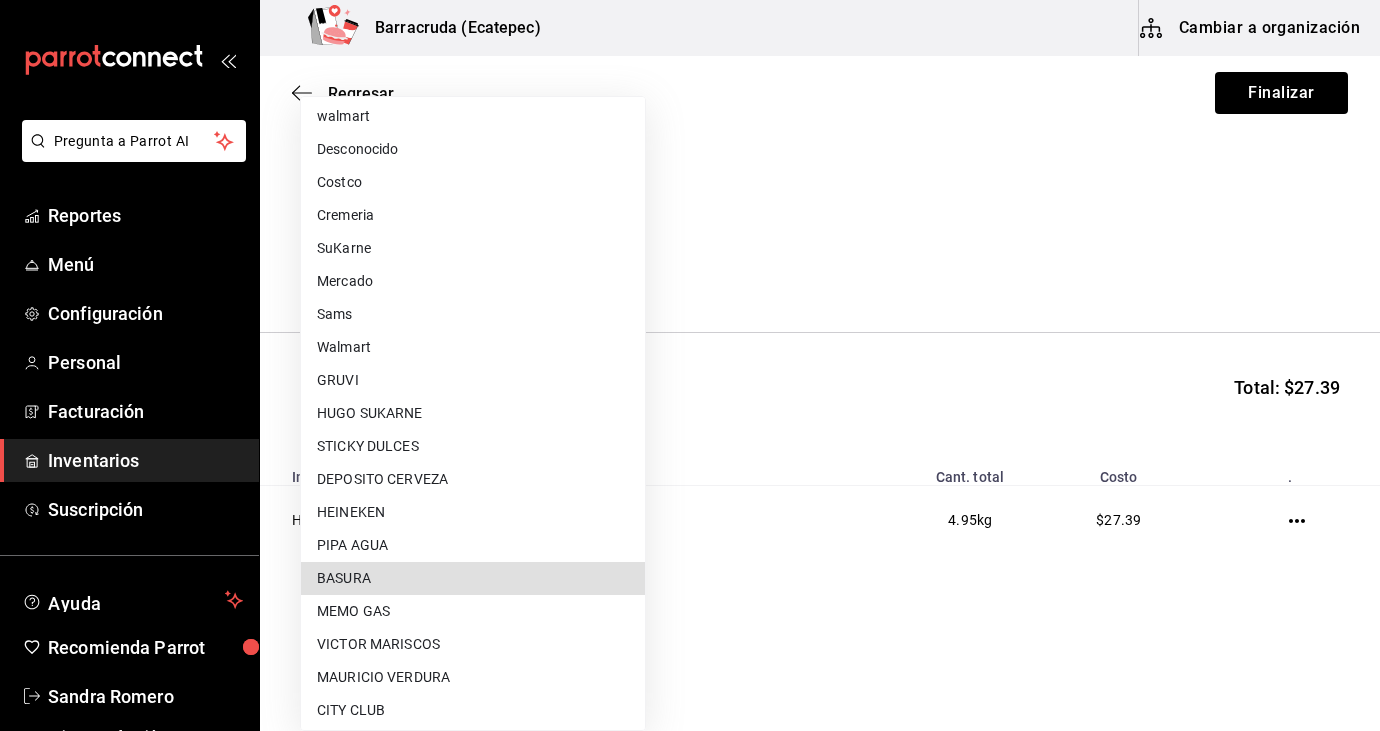 type 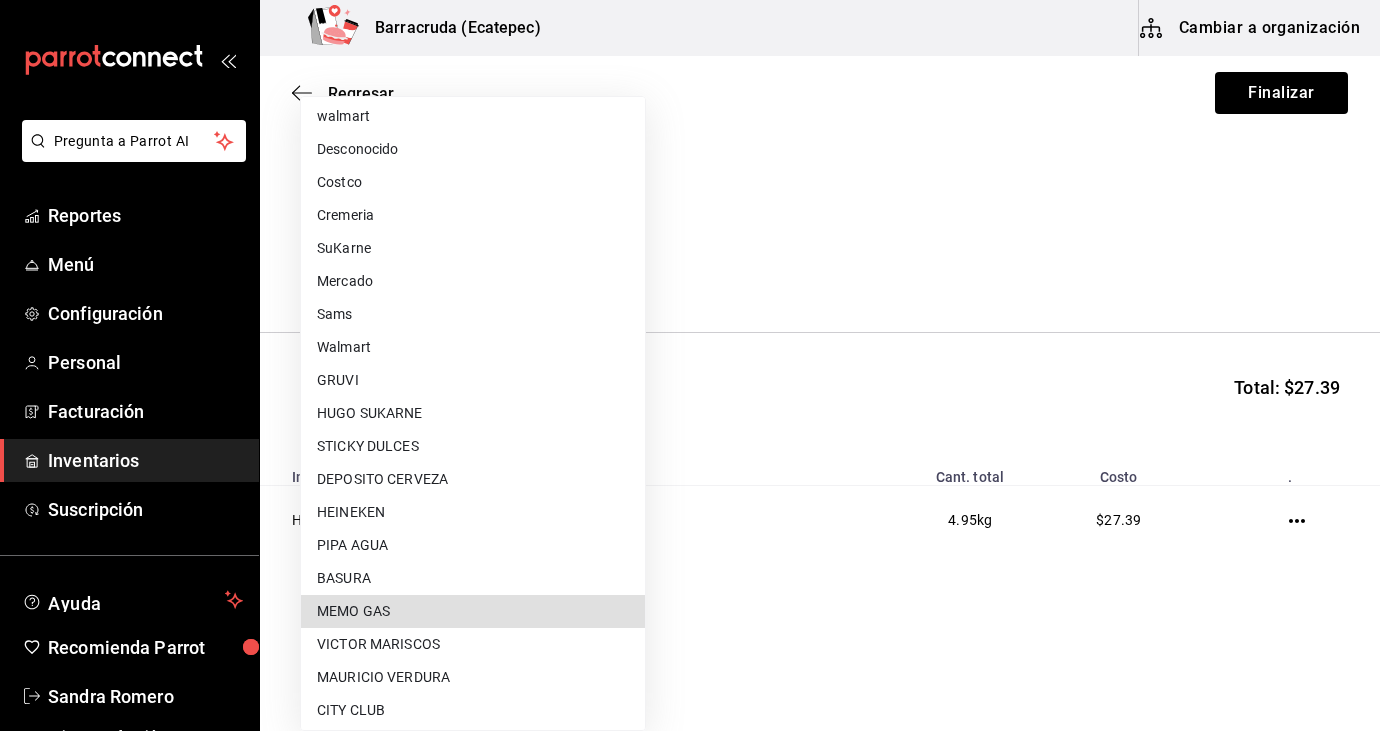 type 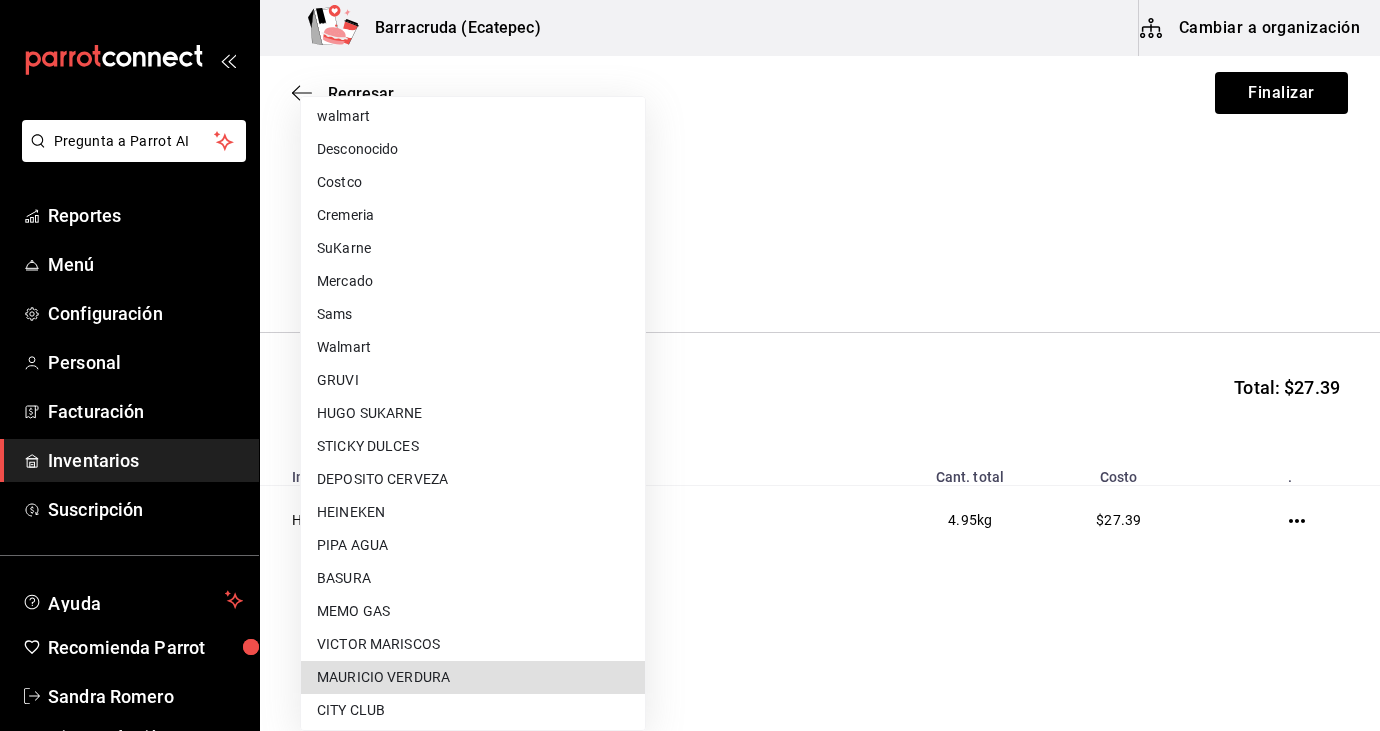 type 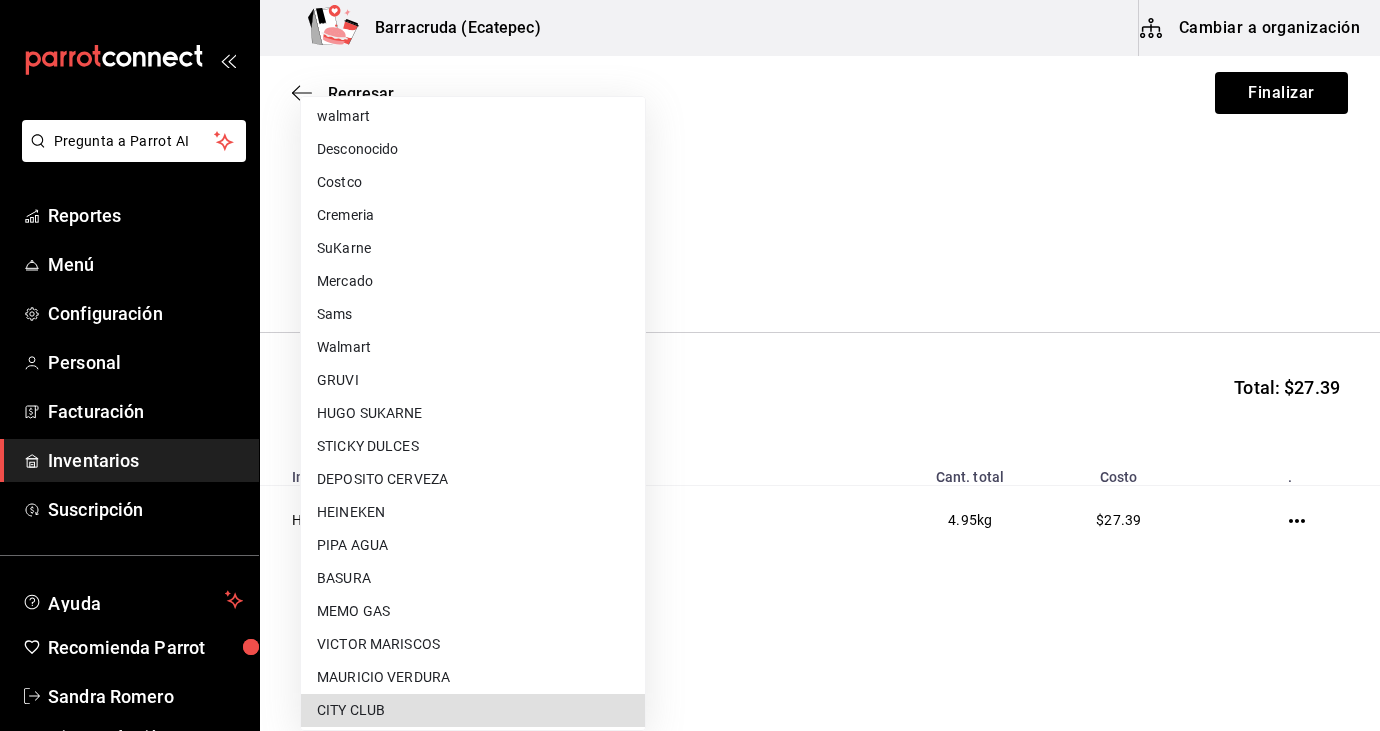 type 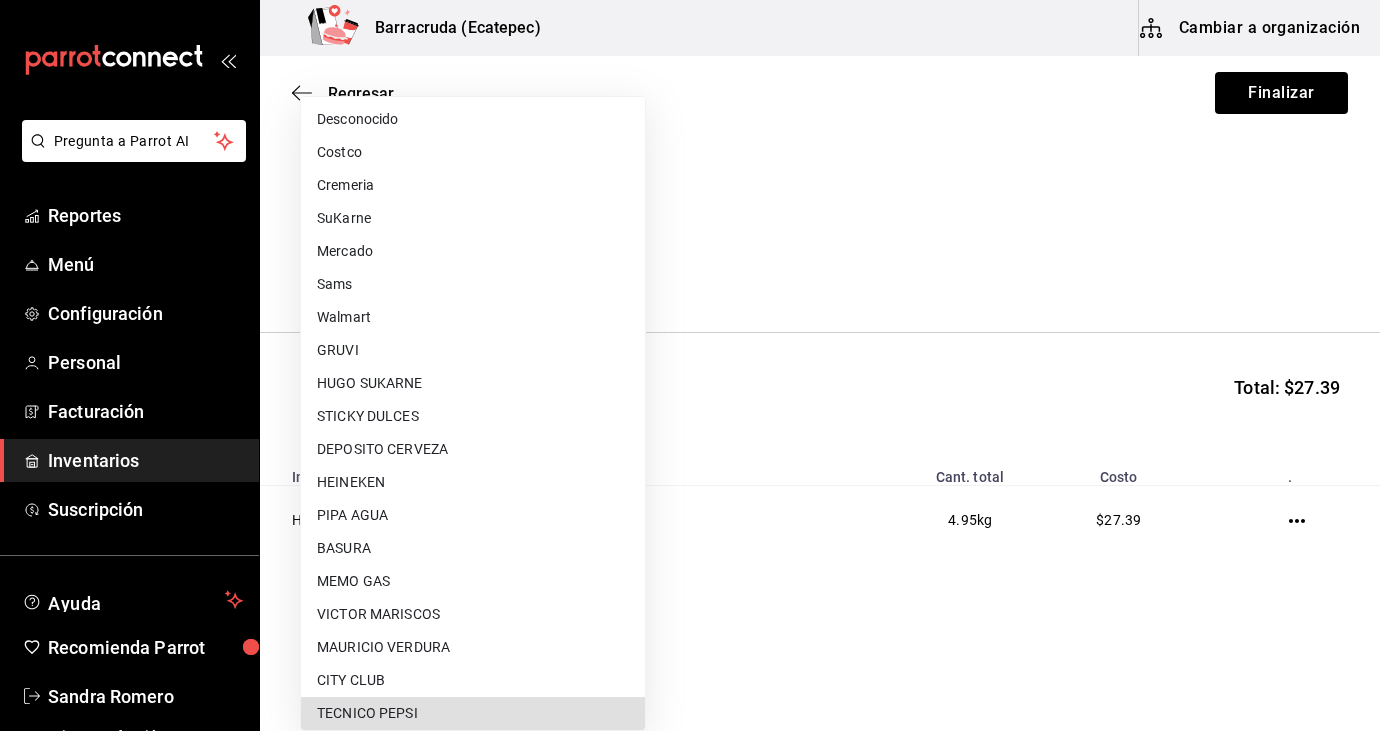 scroll, scrollTop: 698, scrollLeft: 0, axis: vertical 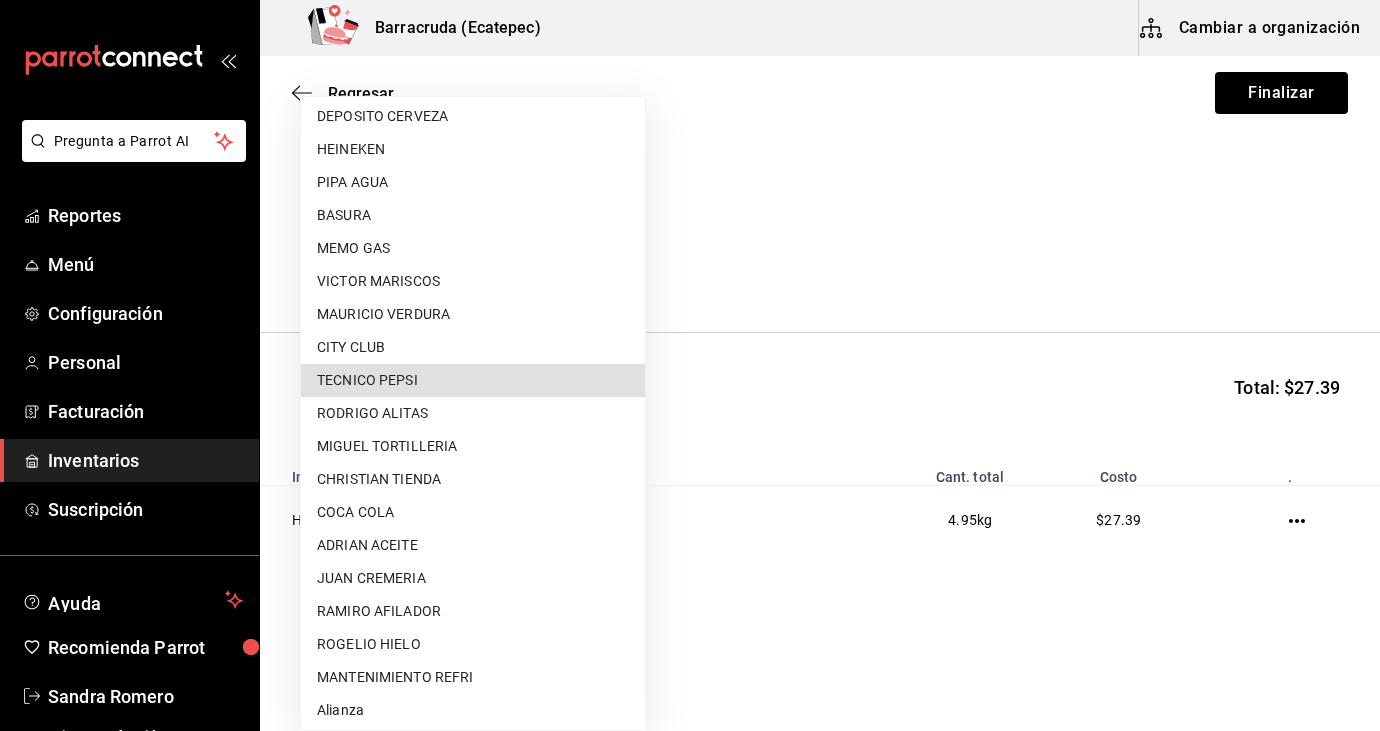 type 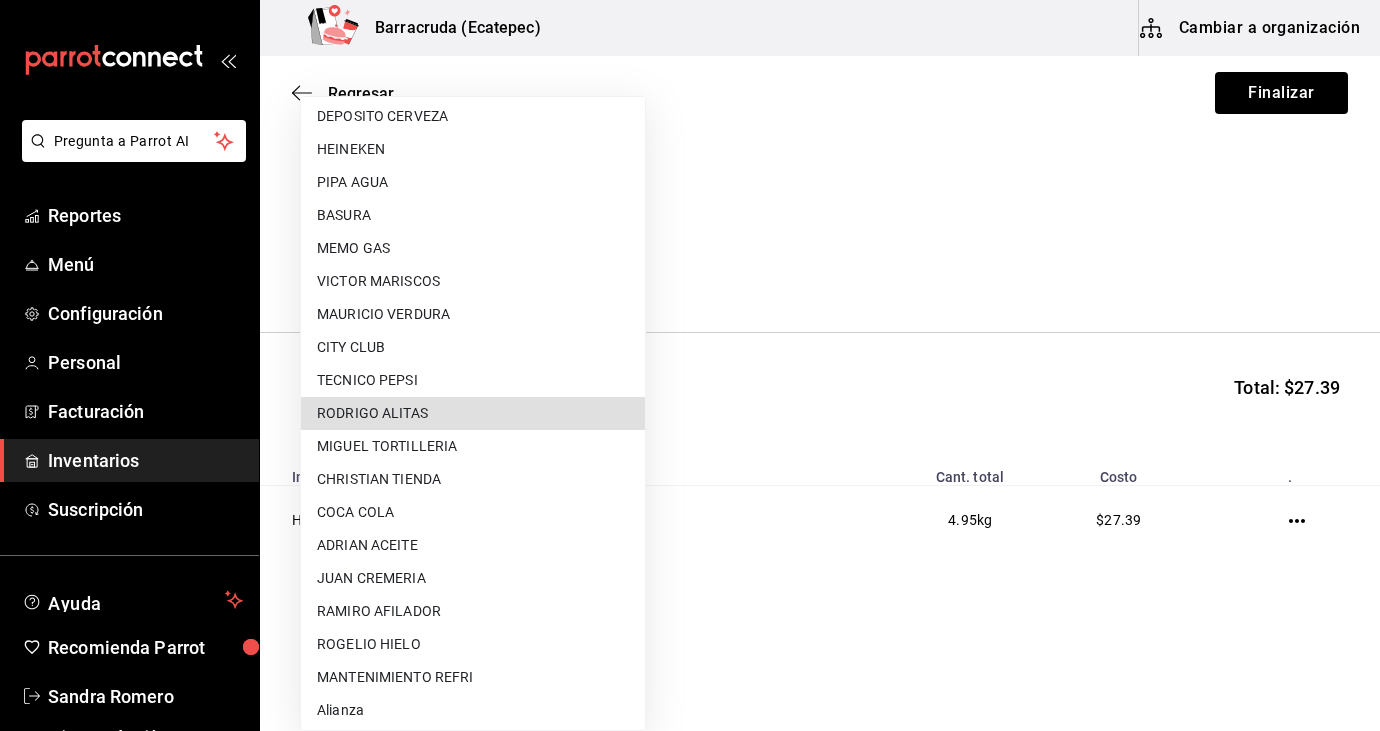 type 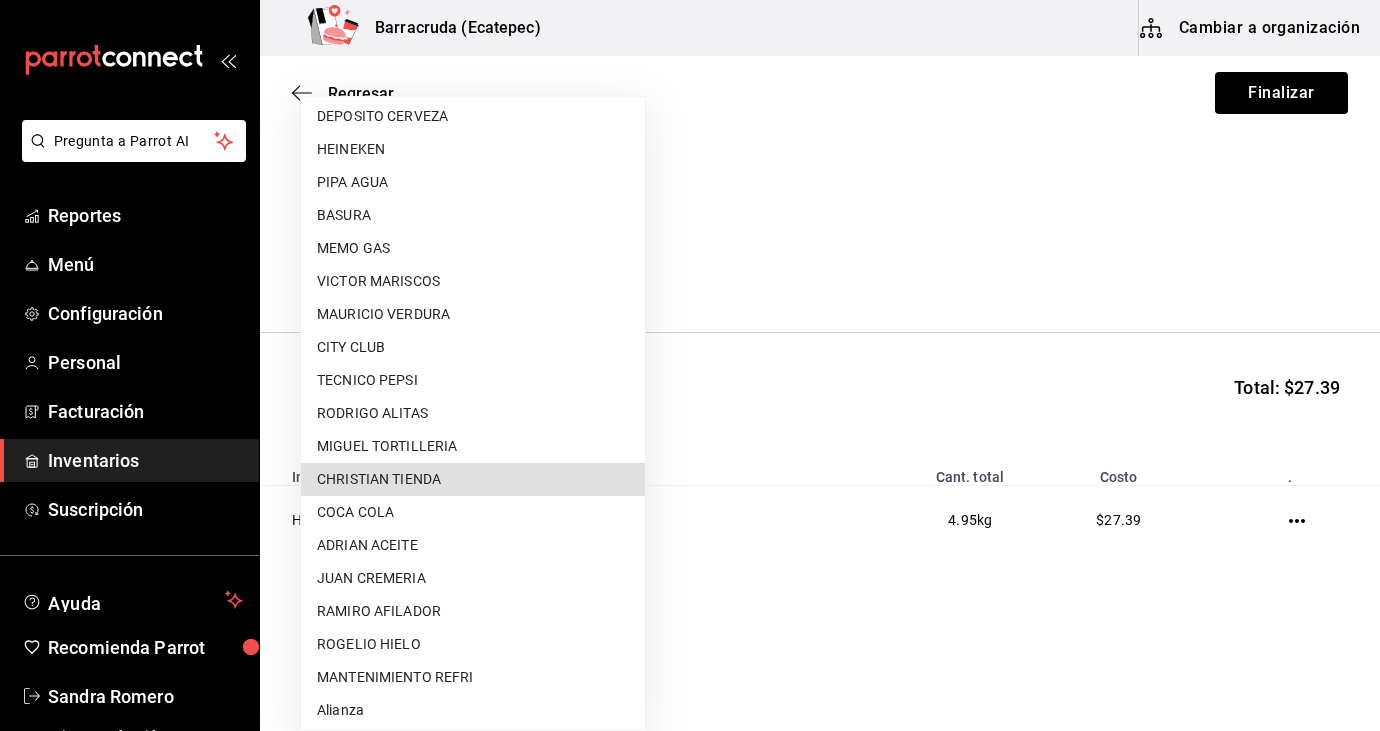 type 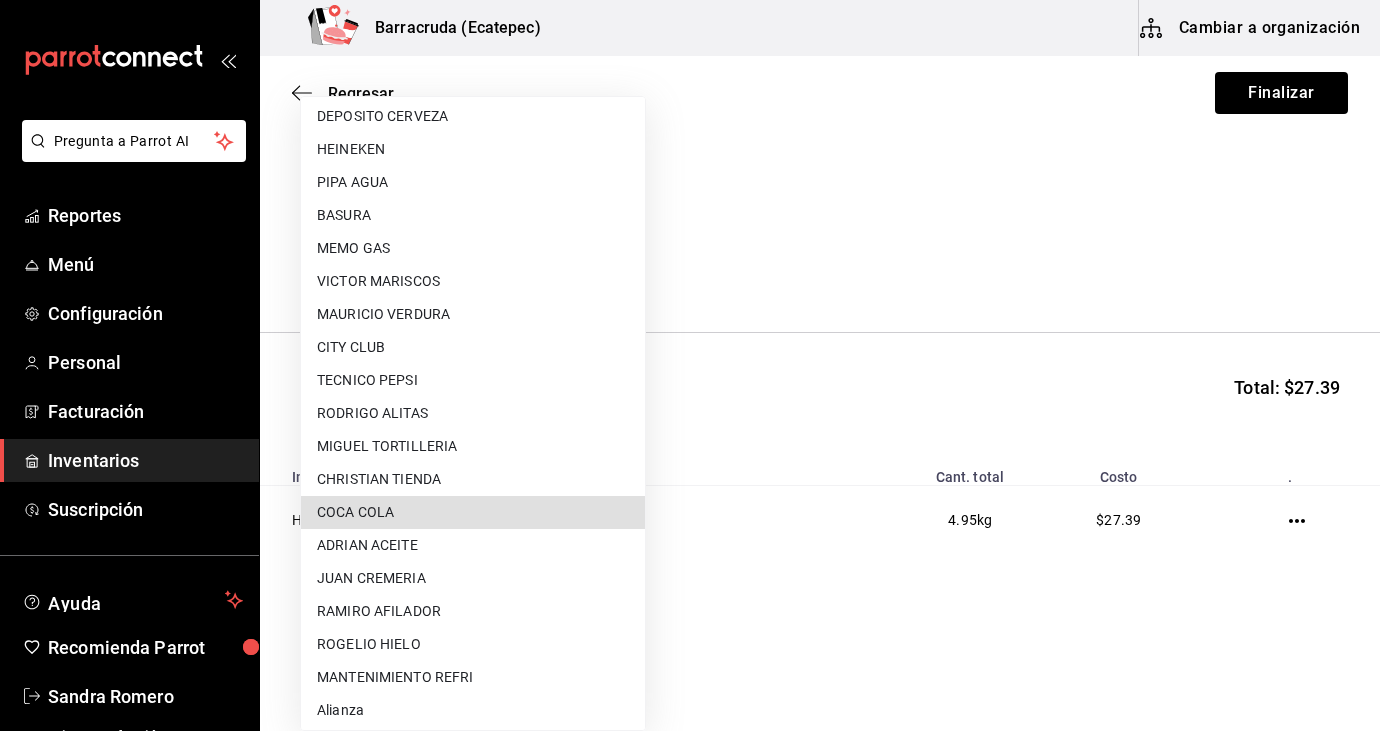 type 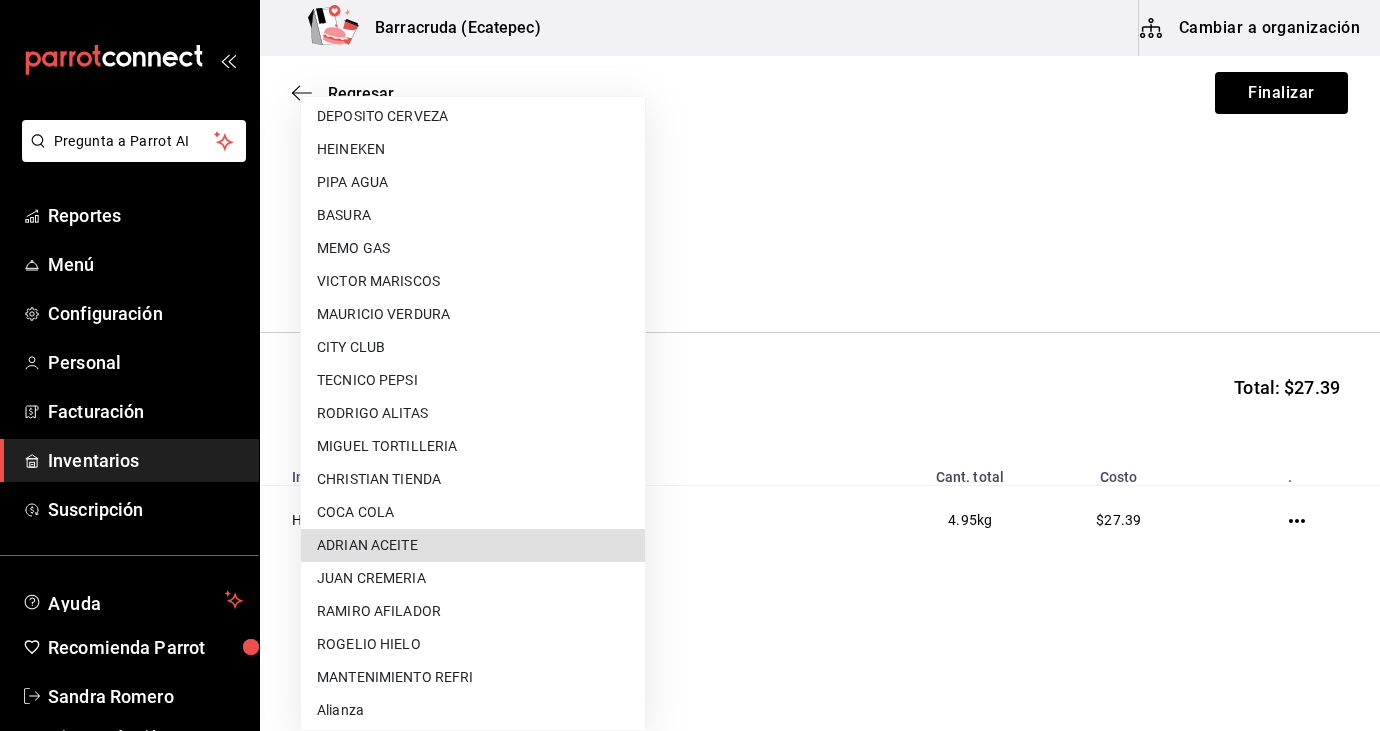 type 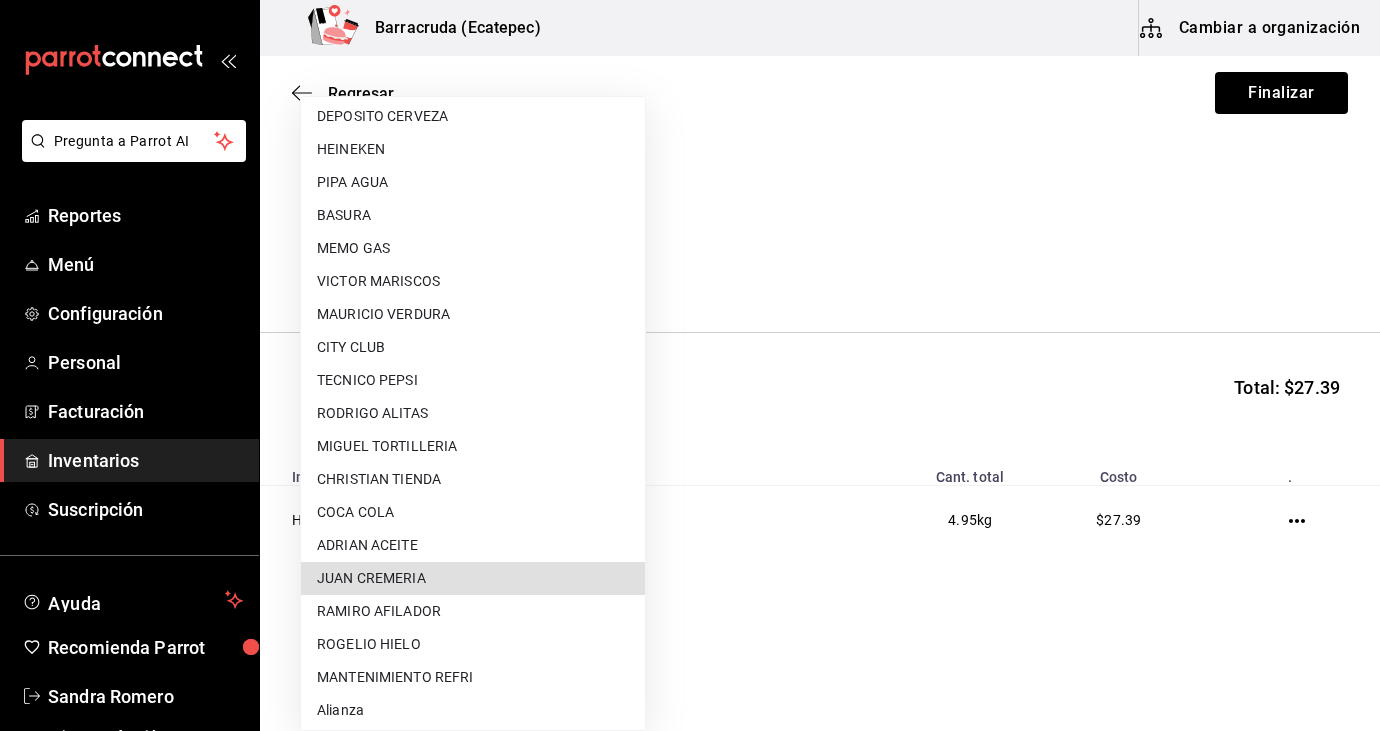 type 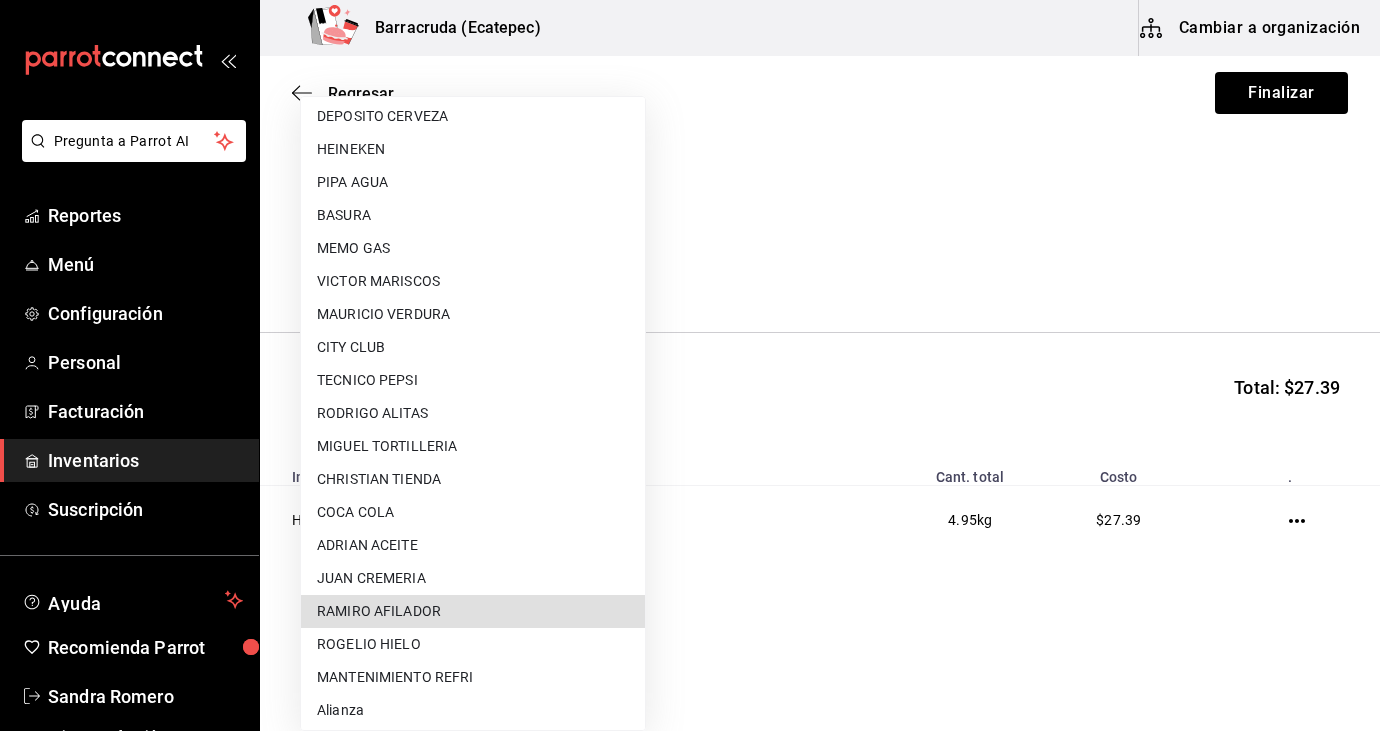 type 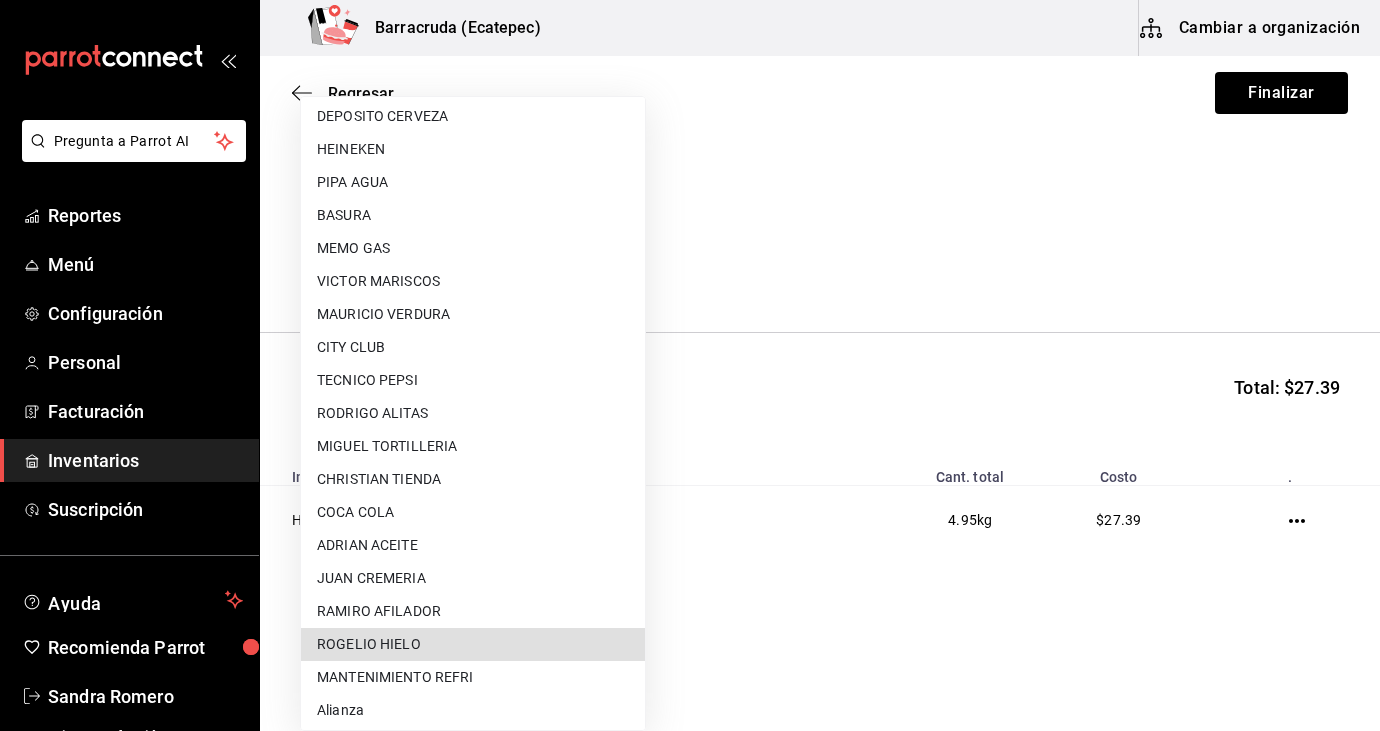 type 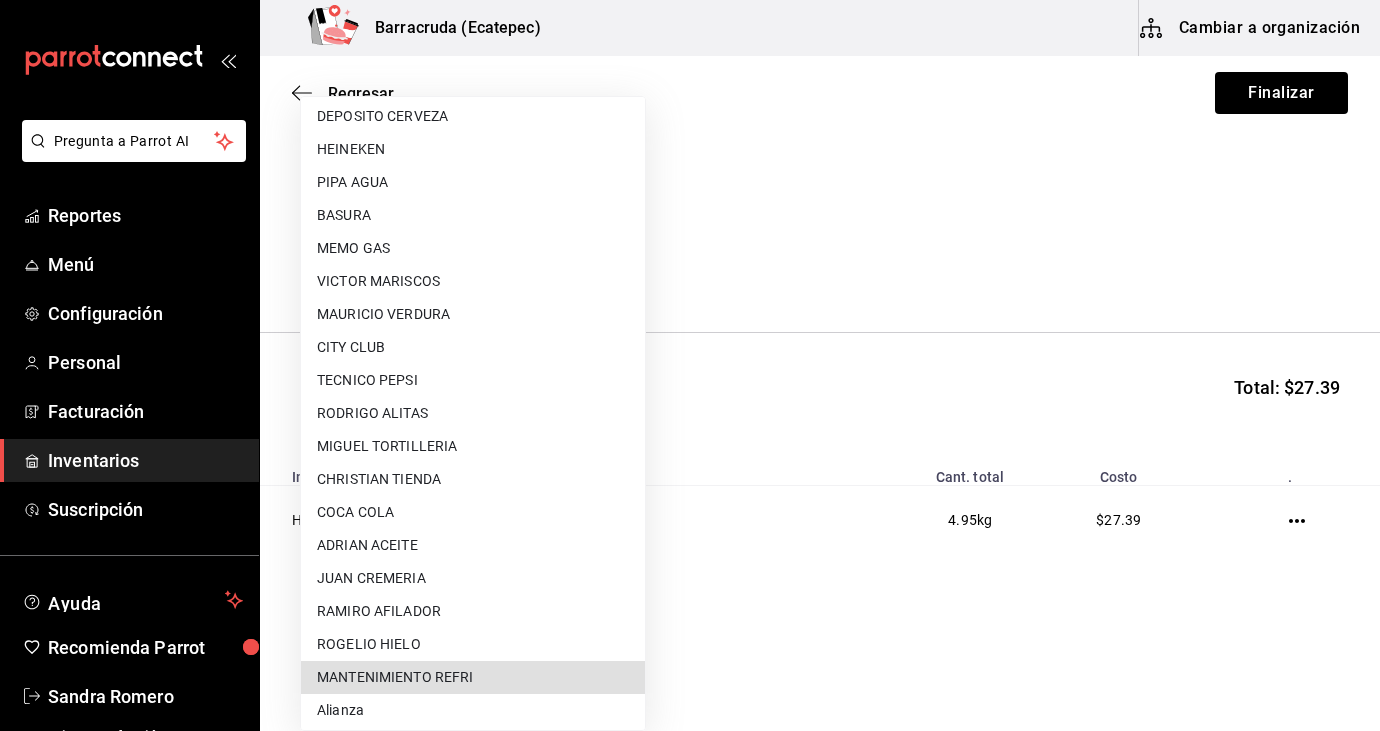 type 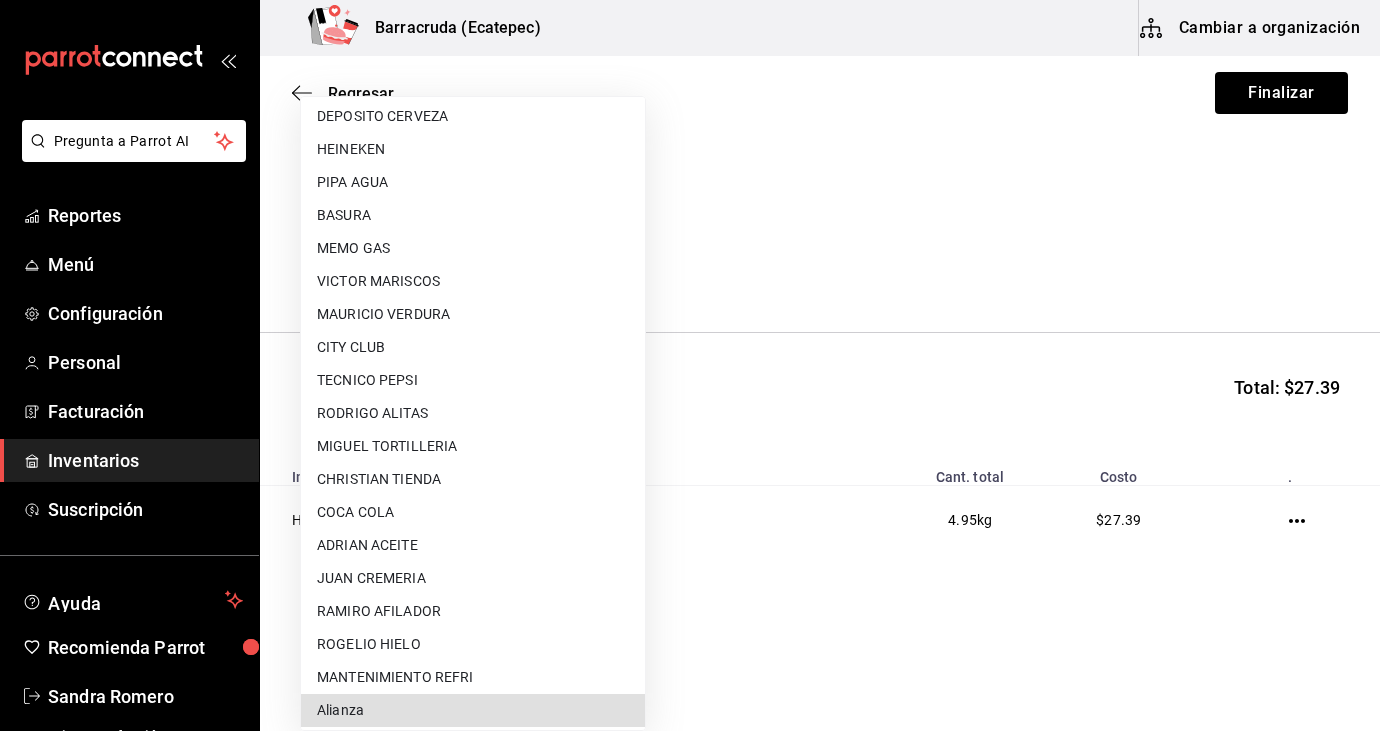 scroll, scrollTop: 728, scrollLeft: 0, axis: vertical 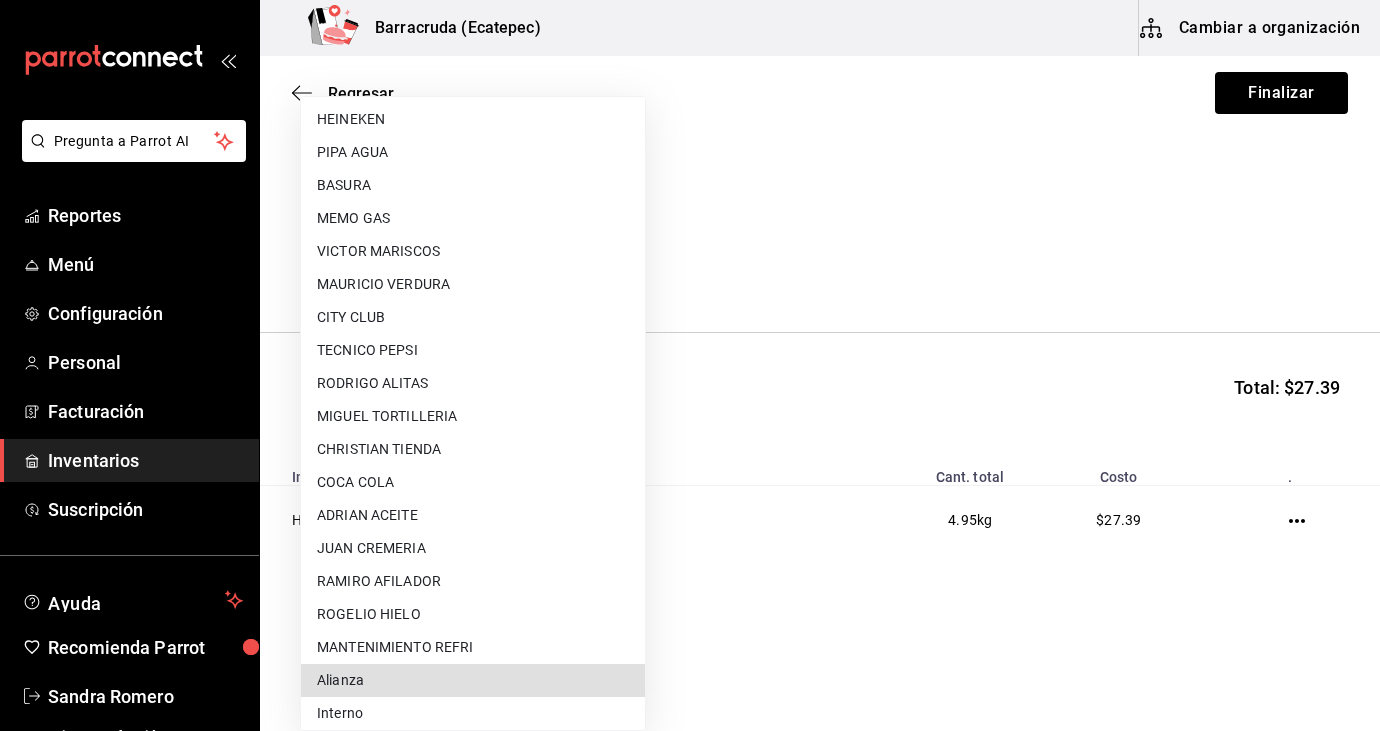 type 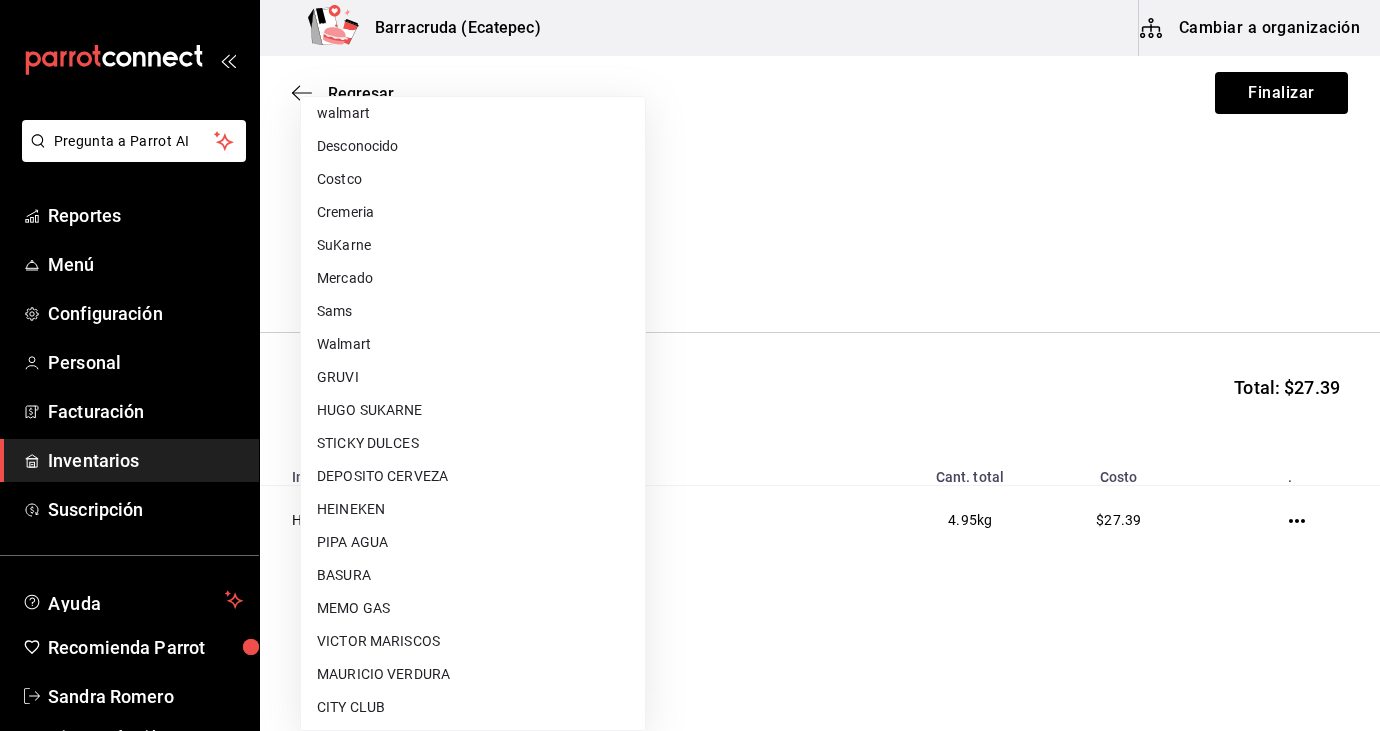 scroll, scrollTop: 5, scrollLeft: 0, axis: vertical 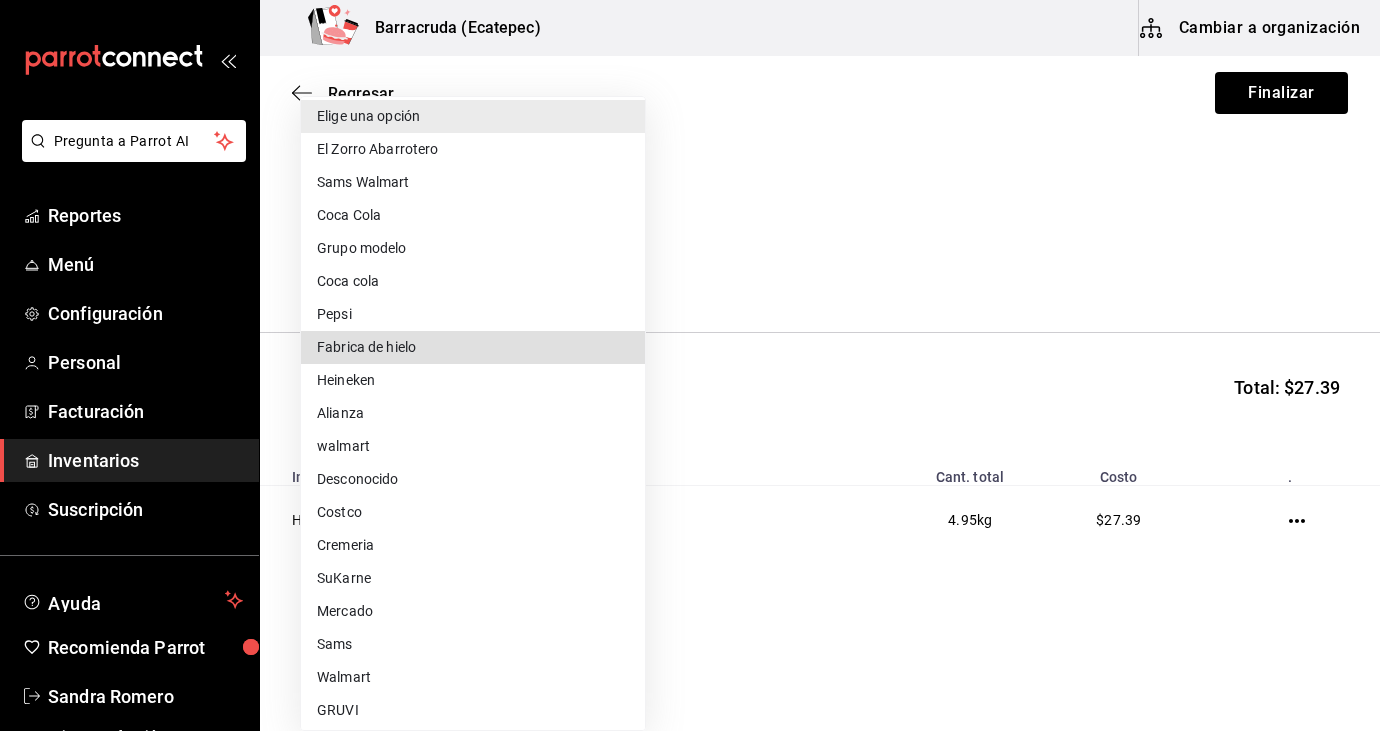 type on "beefc223-7f4a-42f2-b85c-108e46d2ee30" 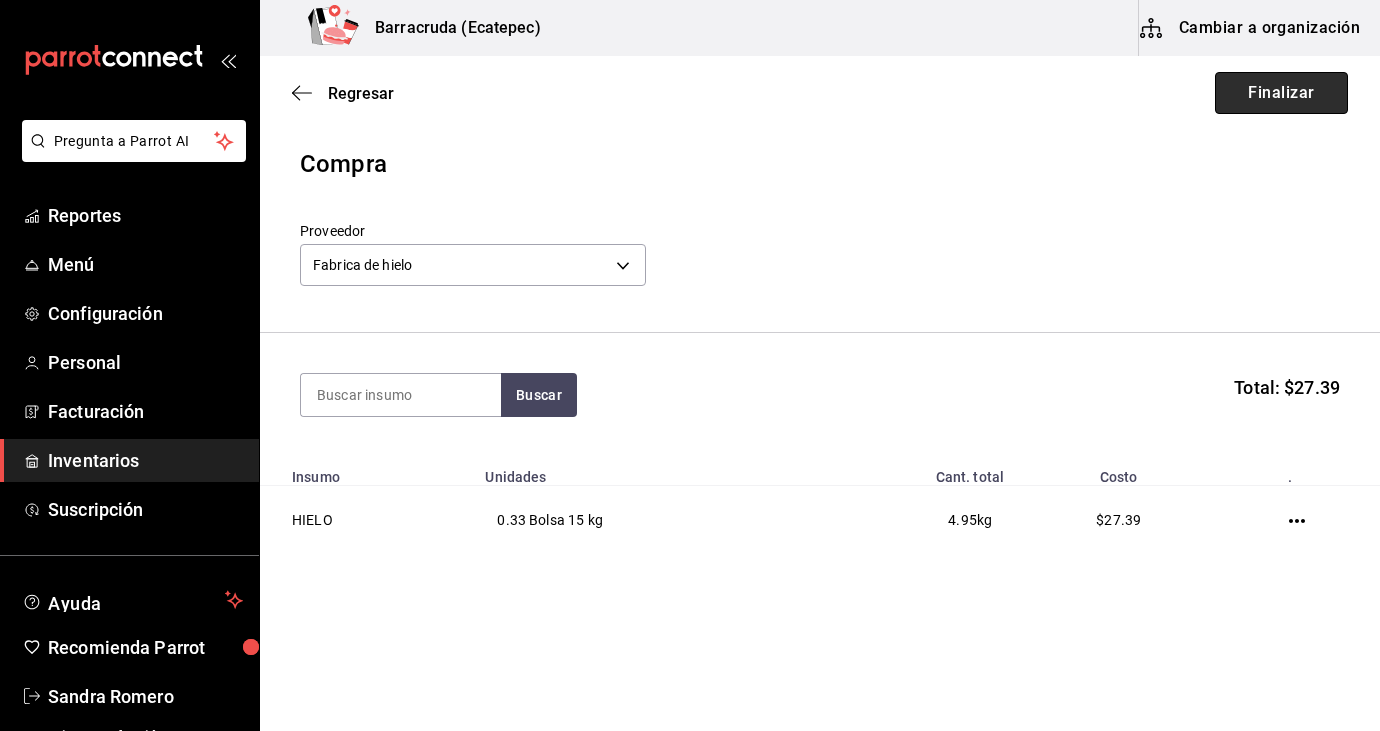 click on "Finalizar" at bounding box center [1281, 93] 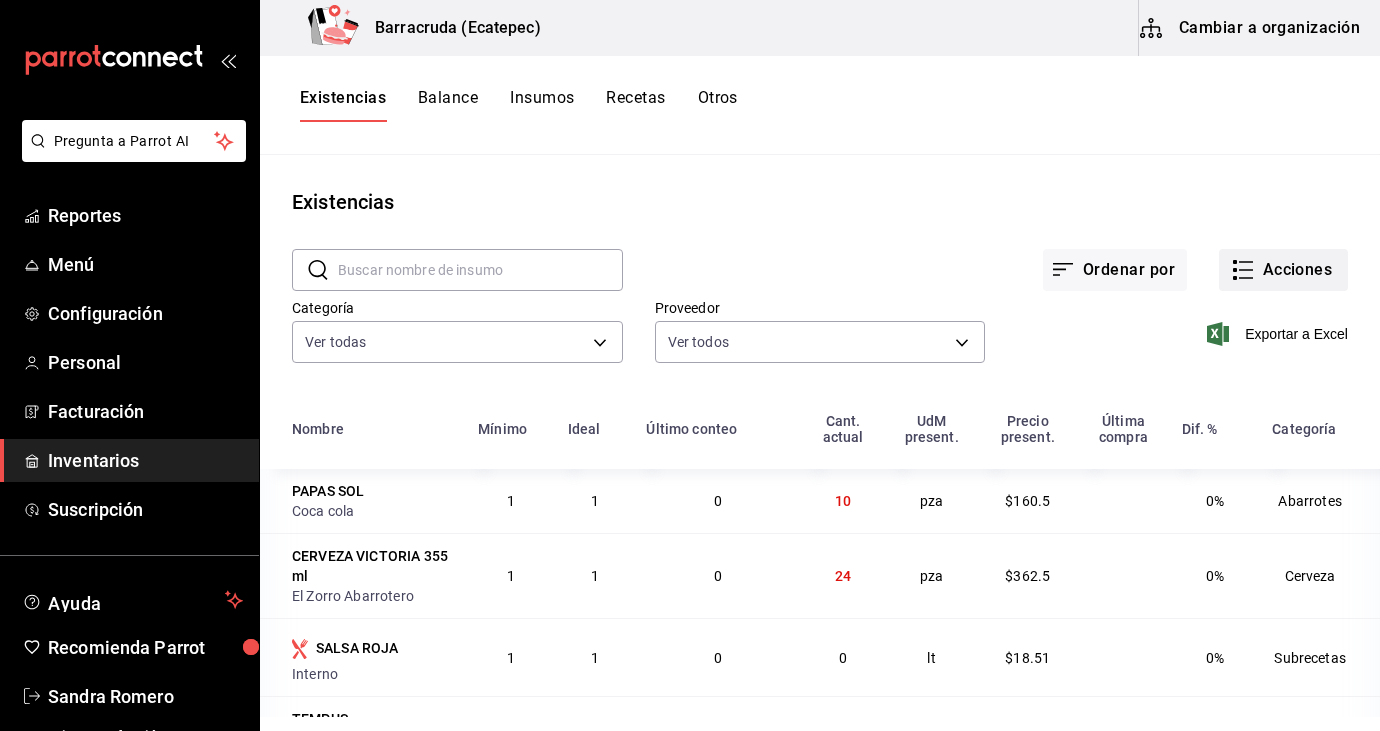 click on "Acciones" at bounding box center (1283, 270) 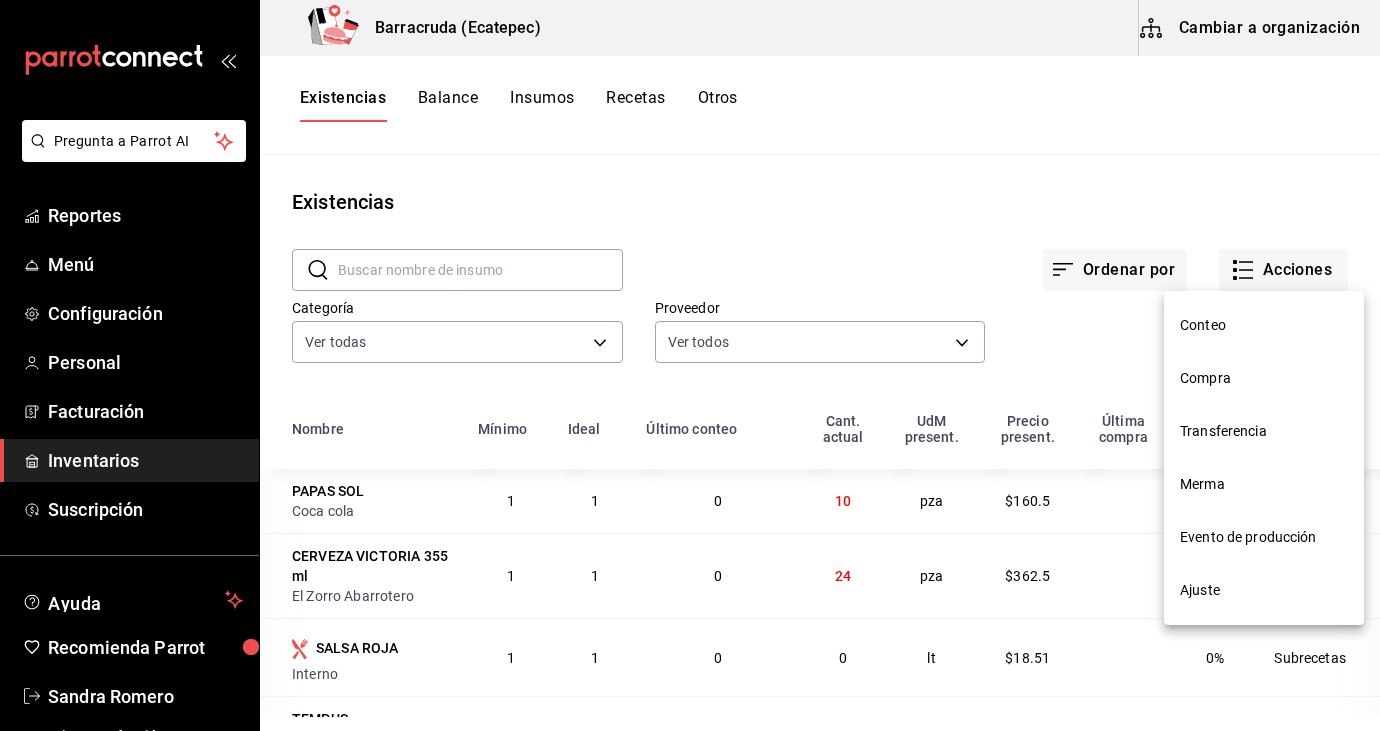 click on "Compra" at bounding box center (1264, 378) 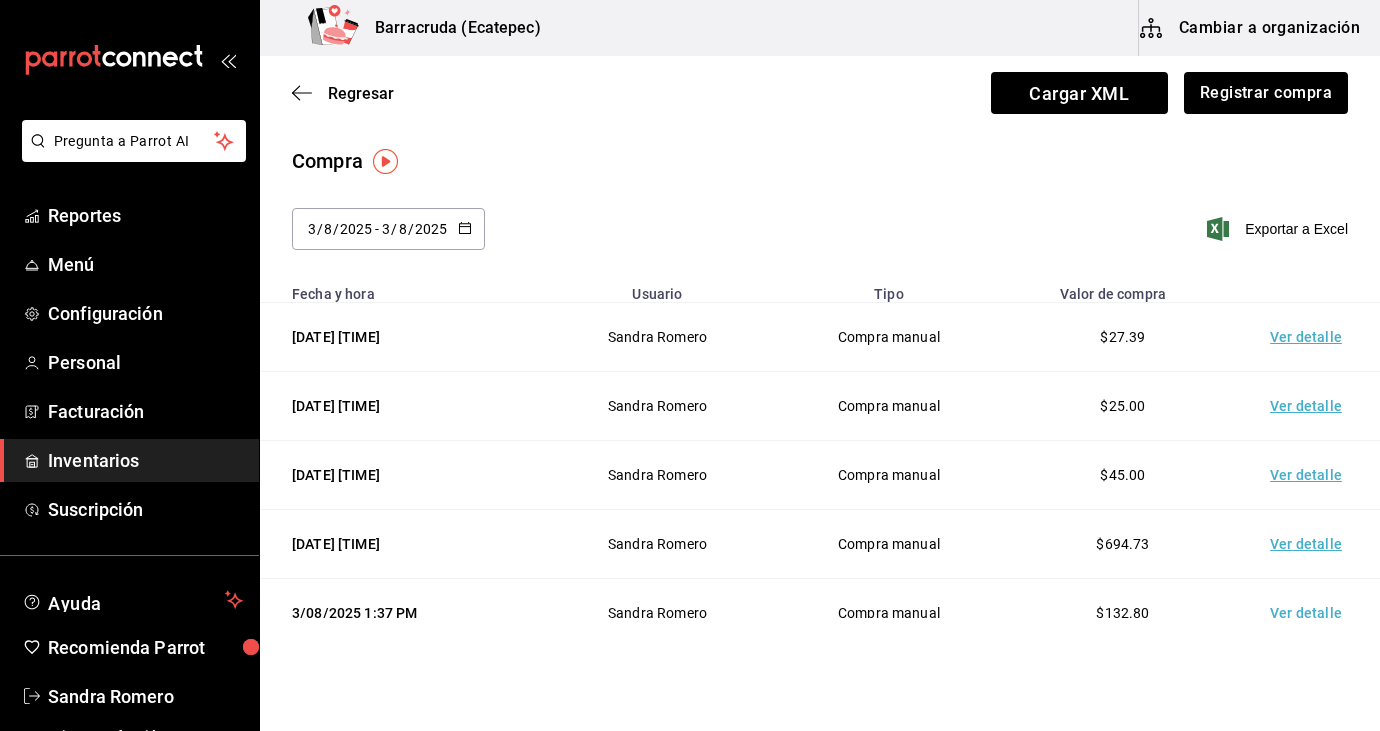 click on "Pregunta a Parrot AI Reportes   Menú   Configuración   Personal   Facturación   Inventarios   Suscripción   Ayuda Recomienda Parrot   [FIRST] [LAST]   Sugerir nueva función   Barracruda ([CITY]) Cambiar a organización Regresar Cargar XML Registrar compra [DATE] [DATE] [DATE] Exportar a Excel Fecha y hora Usuario Tipo Valor de compra [DATE] [TIME] [FIRST] [LAST] Compra manual $27.39 Ver detalle [DATE] [TIME] [FIRST] [LAST] Compra manual $25.00 Ver detalle [DATE] [TIME] [FIRST] [LAST] Compra manual $45.00 Ver detalle [DATE] [TIME] [FIRST] [LAST] Compra manual $694.73 Ver detalle [DATE] [TIME] [FIRST] [LAST] Compra manual $132.80 Ver detalle [DATE] [TIME] [FIRST] [LAST] Compra manual $592.00 Ver detalle GANA 1 MES GRATIS EN TU SUSCRIPCIÓN AQUÍ Ver video tutorial Ir a video Pregunta a Parrot AI Reportes   Menú   Configuración   Personal   Facturación   Inventarios   Suscripción   Ayuda Recomienda Parrot   [FIRST] [LAST]   Sugerir nueva función" at bounding box center (690, 309) 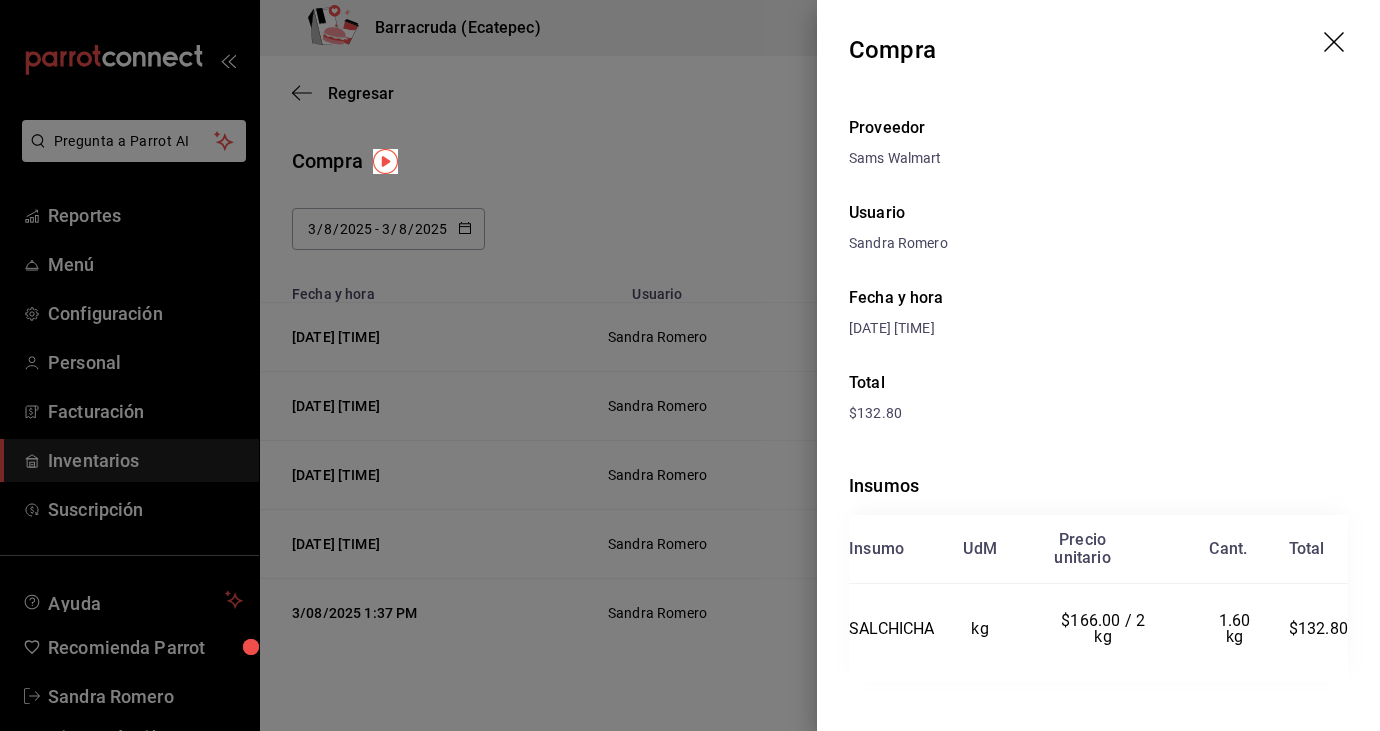 click at bounding box center (690, 365) 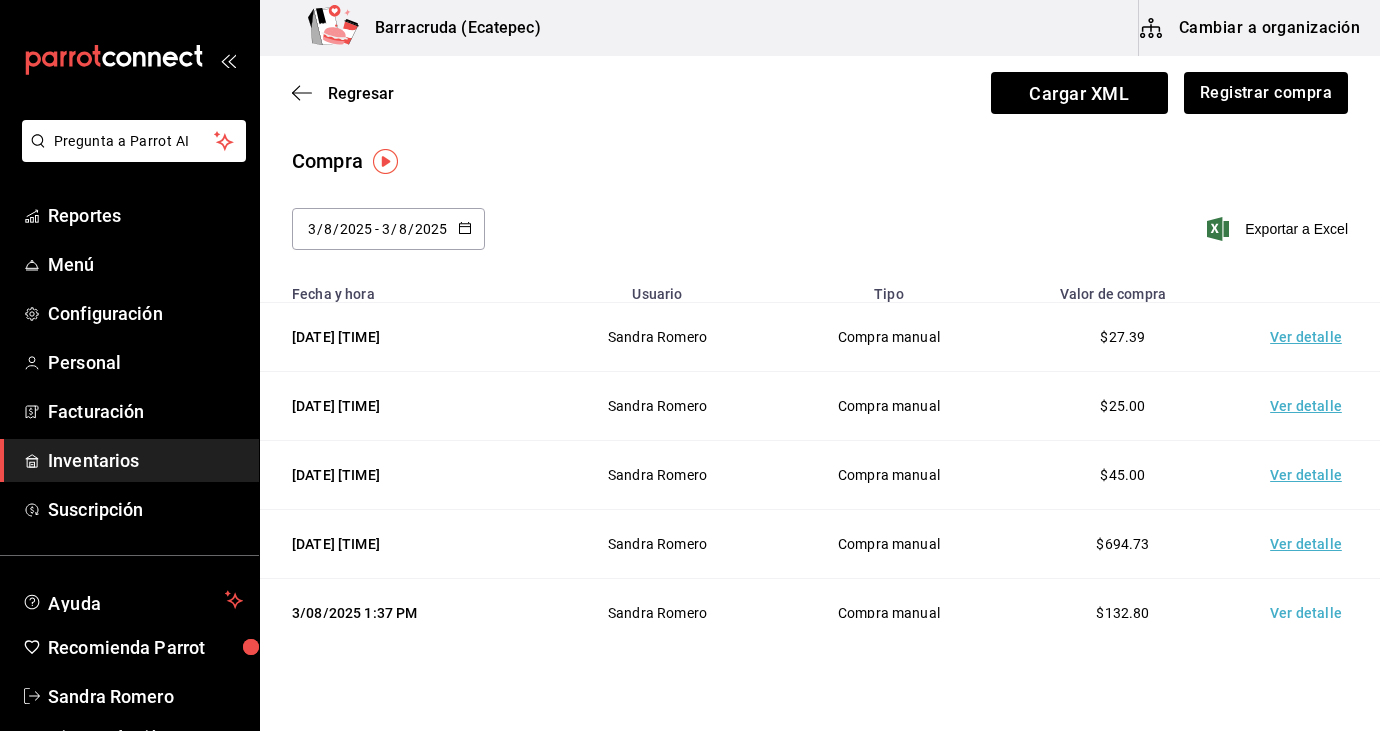 click 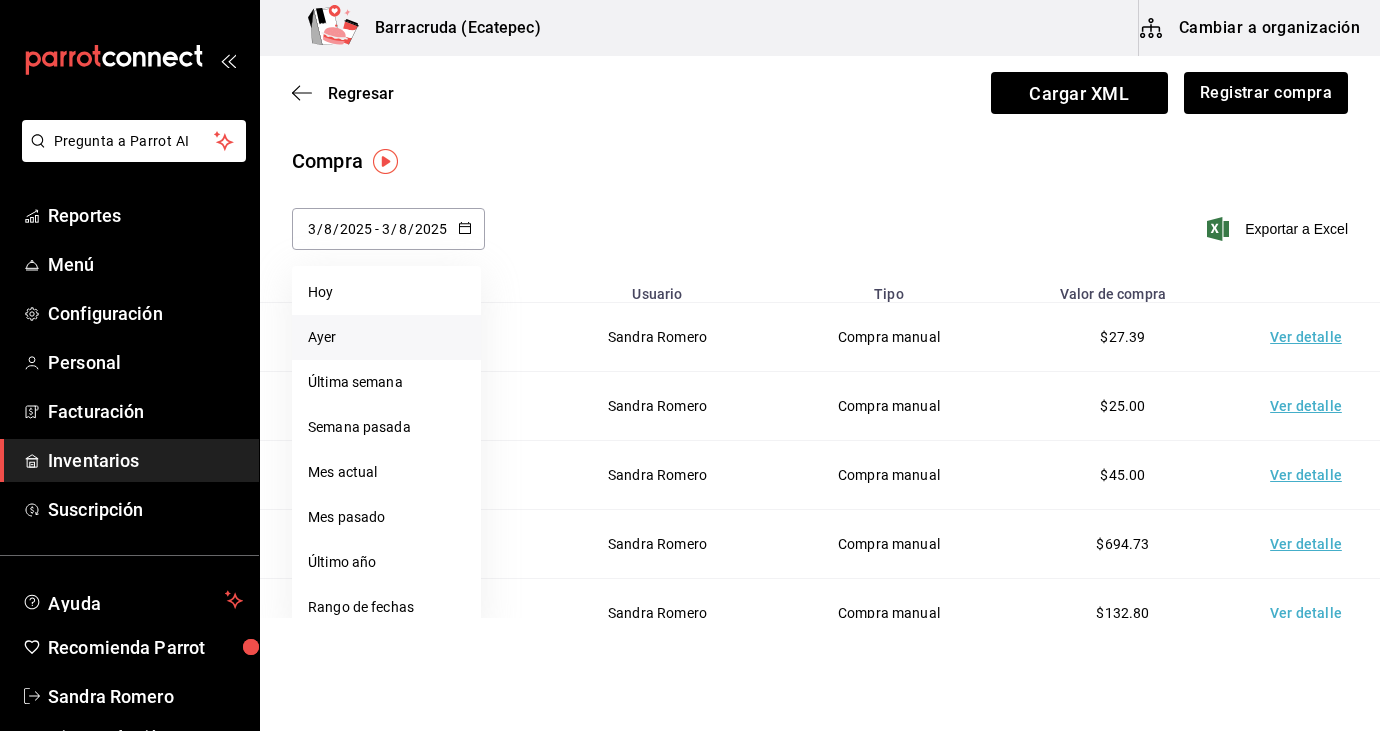 click on "Ayer" at bounding box center (386, 337) 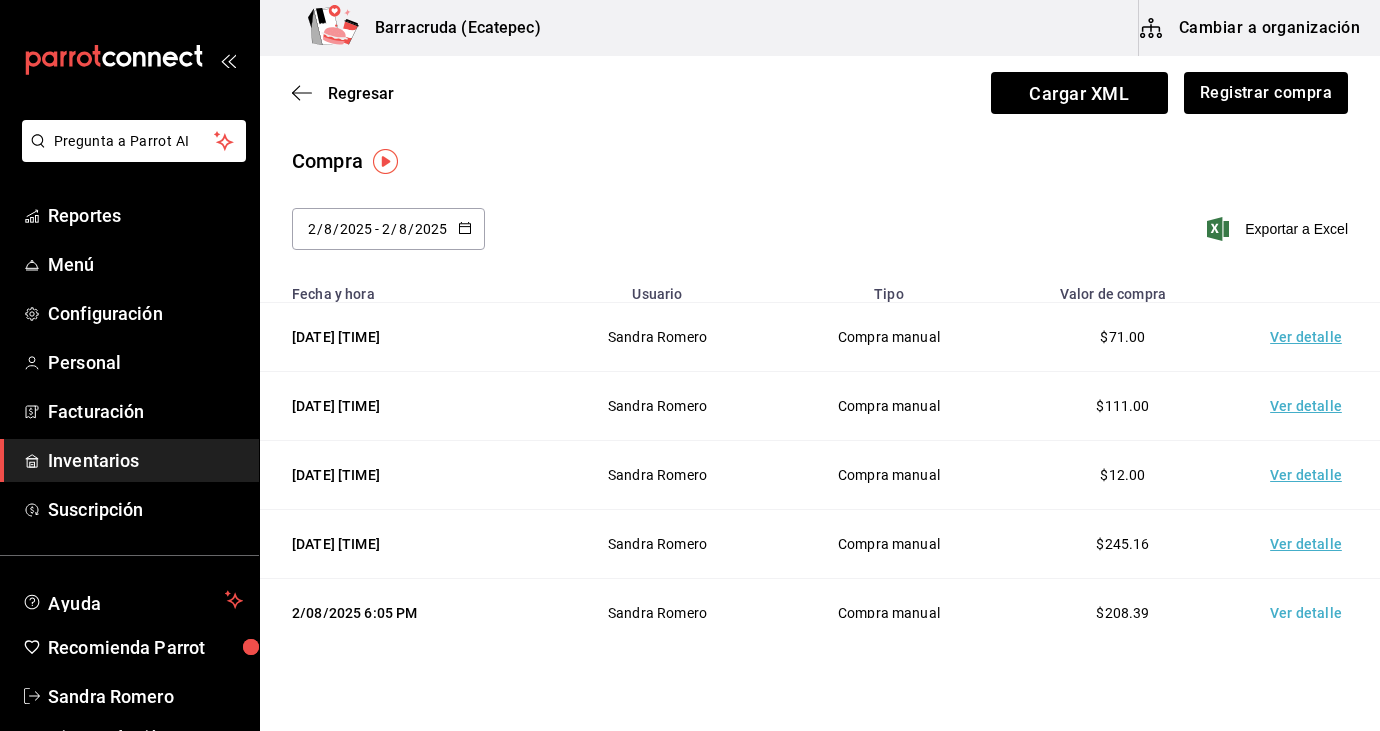 click on "Ver detalle" at bounding box center [1310, 613] 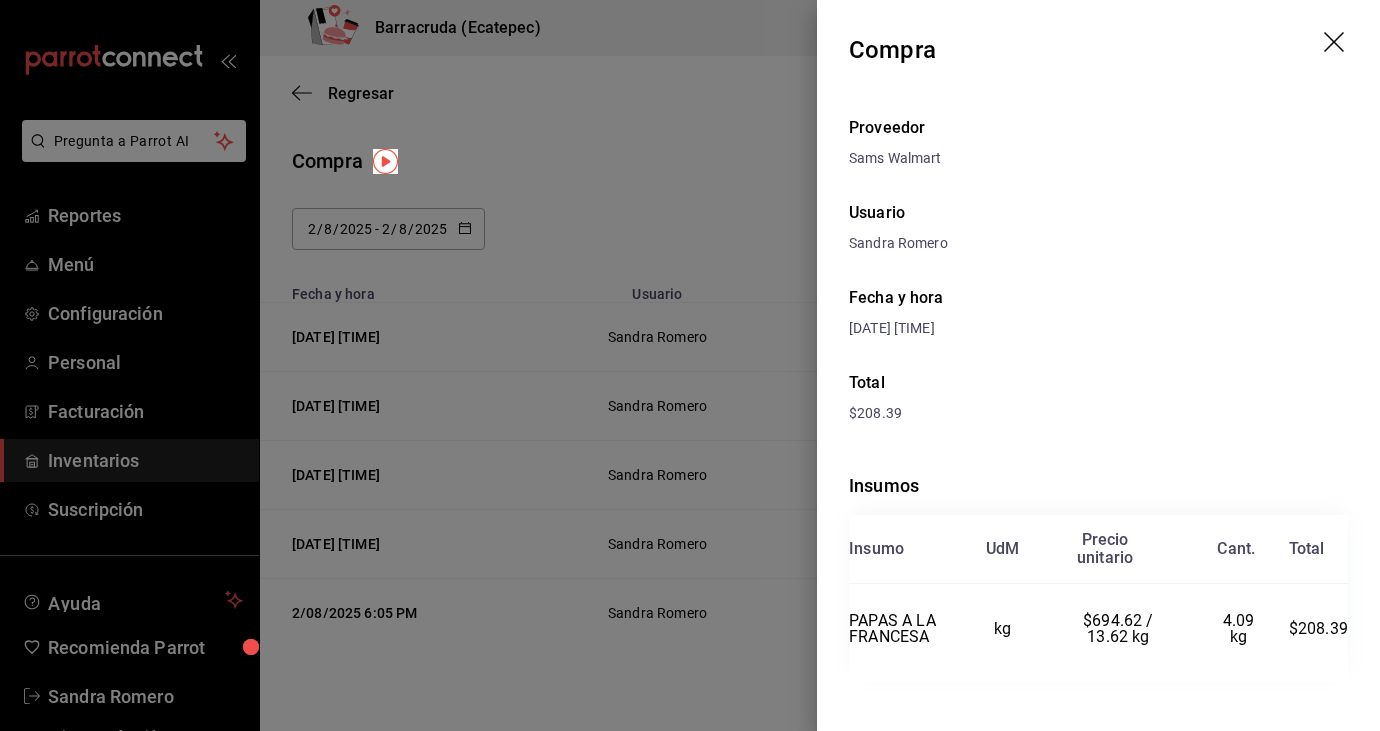 click at bounding box center (690, 365) 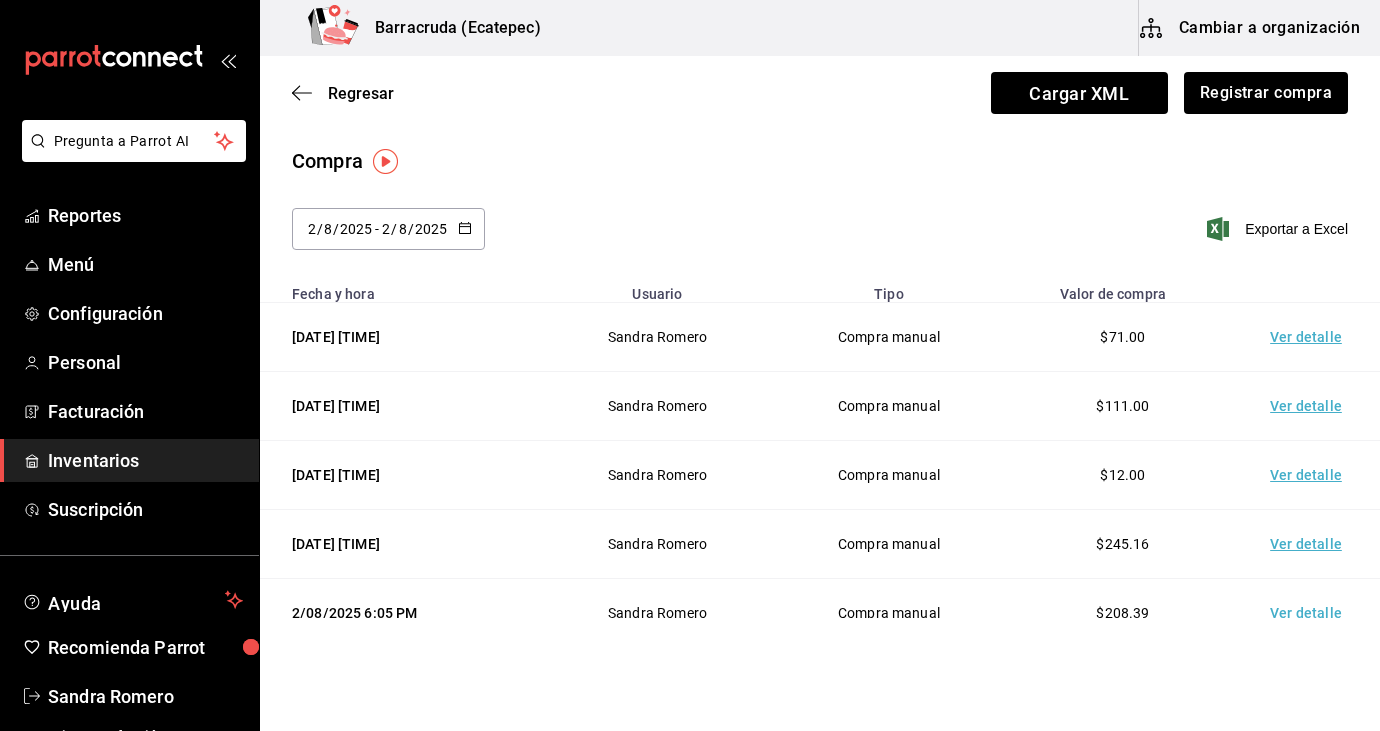 click on "Ver detalle" at bounding box center [1310, 544] 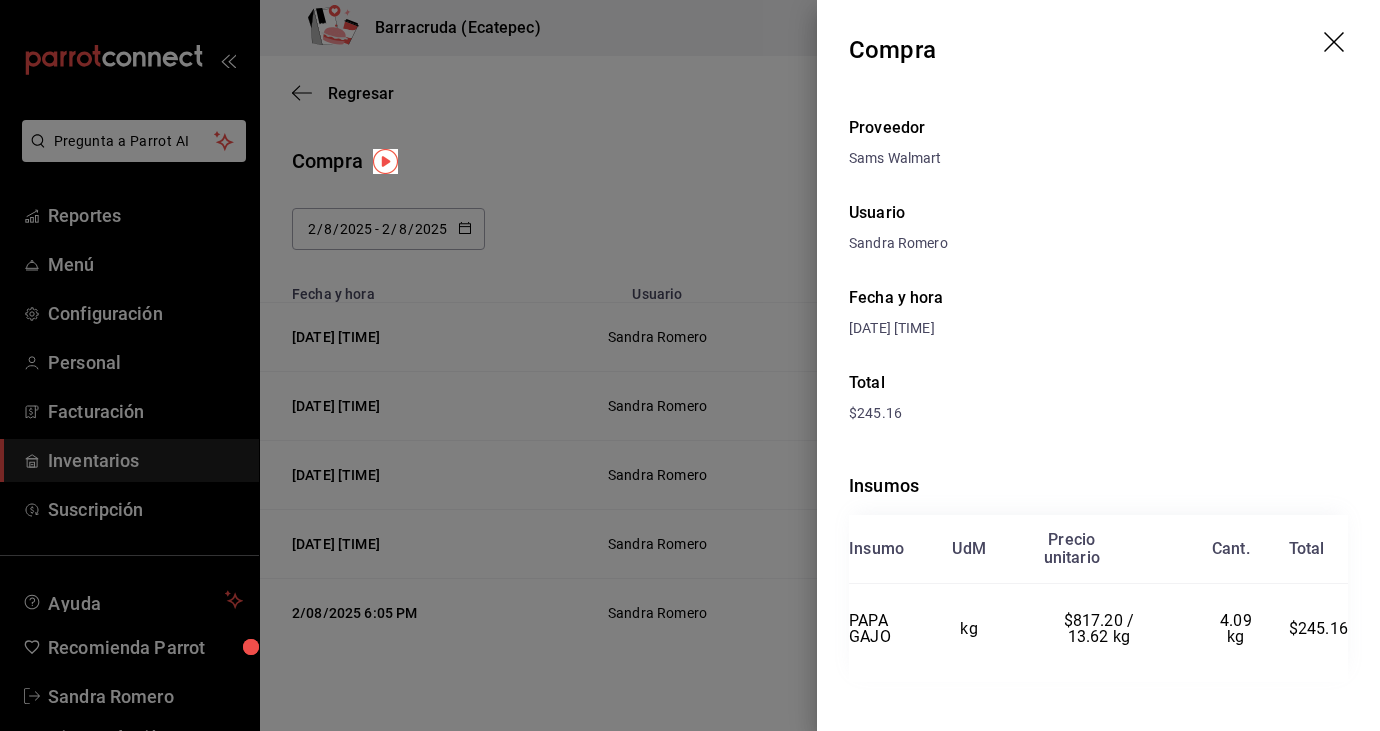 click at bounding box center (690, 365) 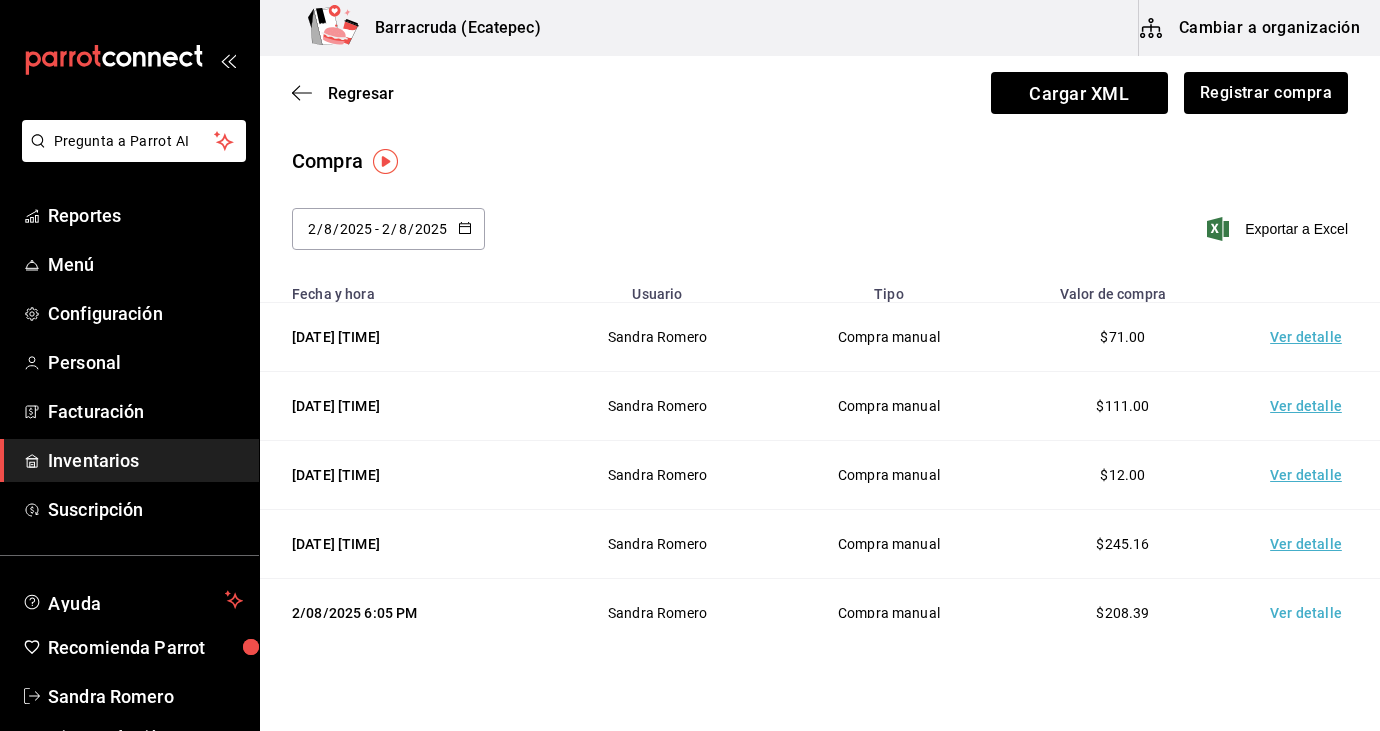 click on "Ver detalle" at bounding box center [1310, 475] 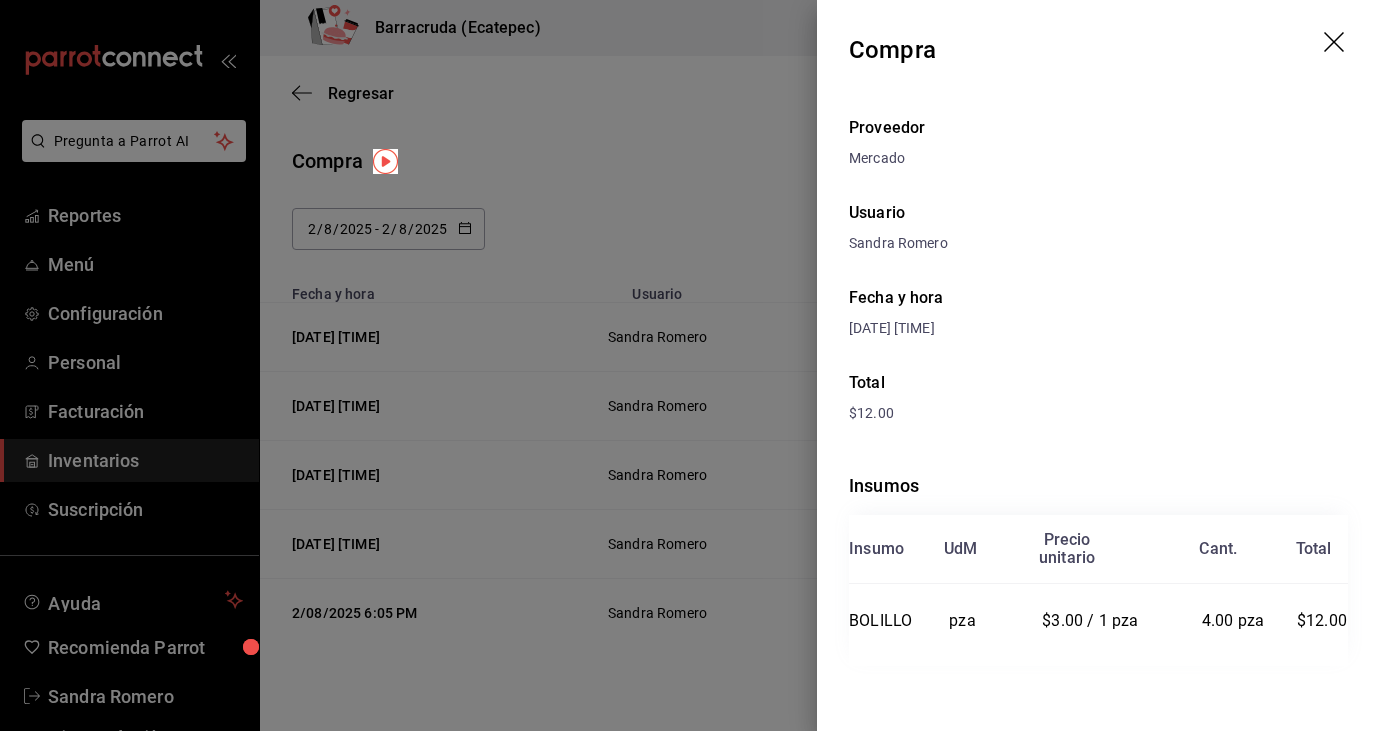 click at bounding box center [690, 365] 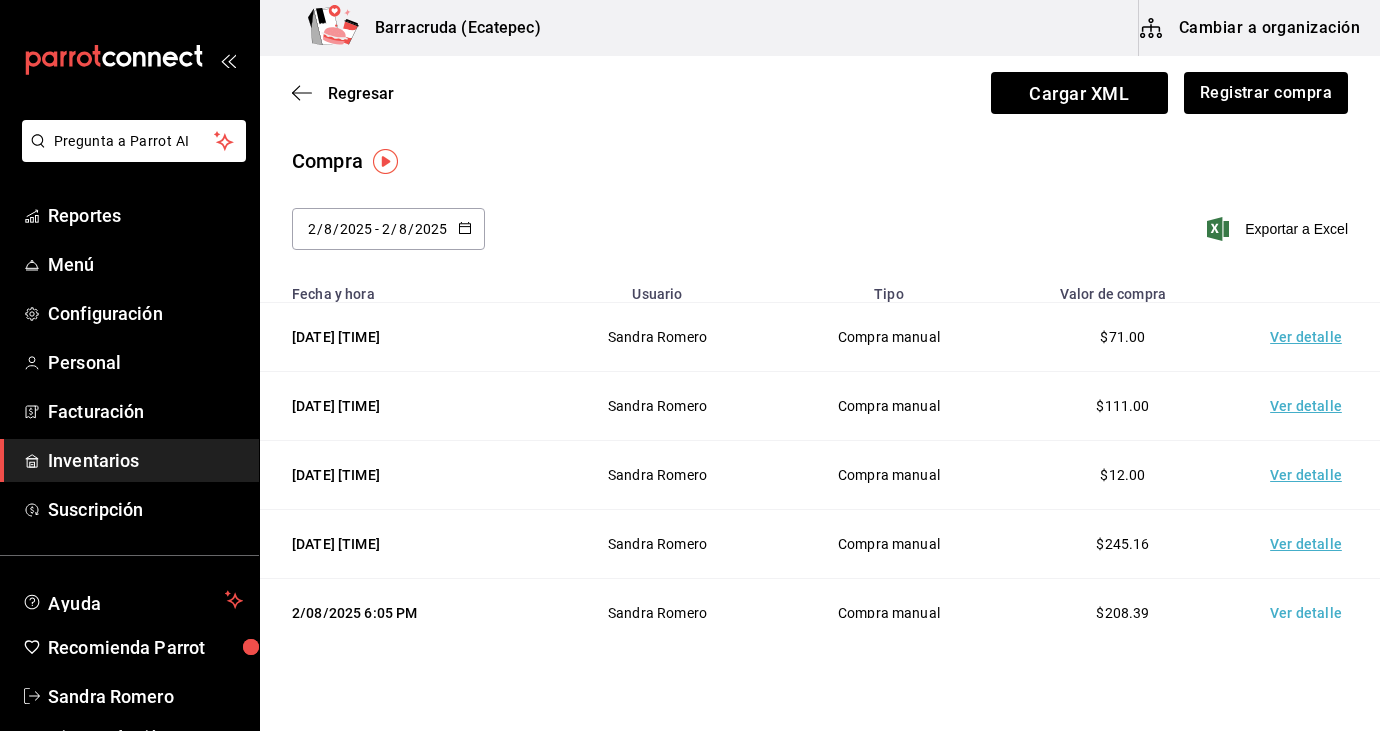 click on "Ver detalle" at bounding box center [1310, 406] 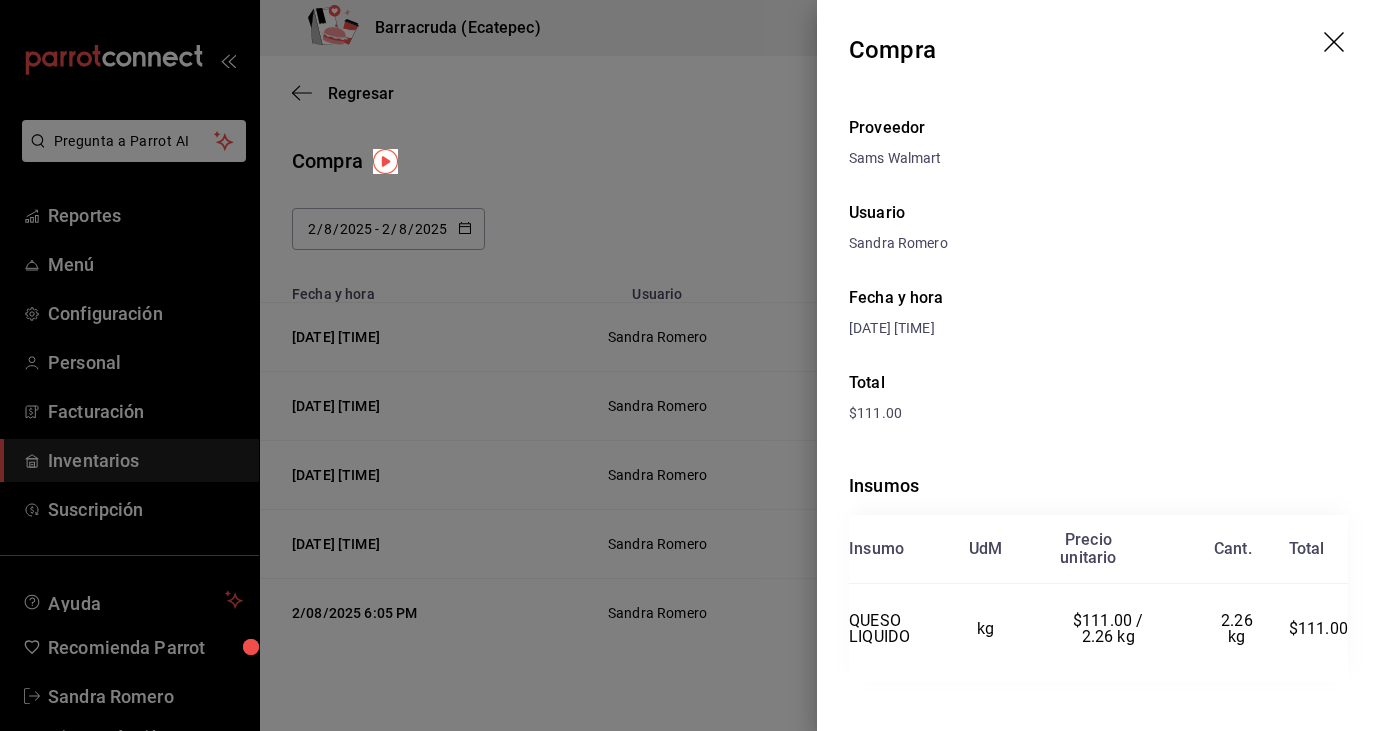 click at bounding box center (690, 365) 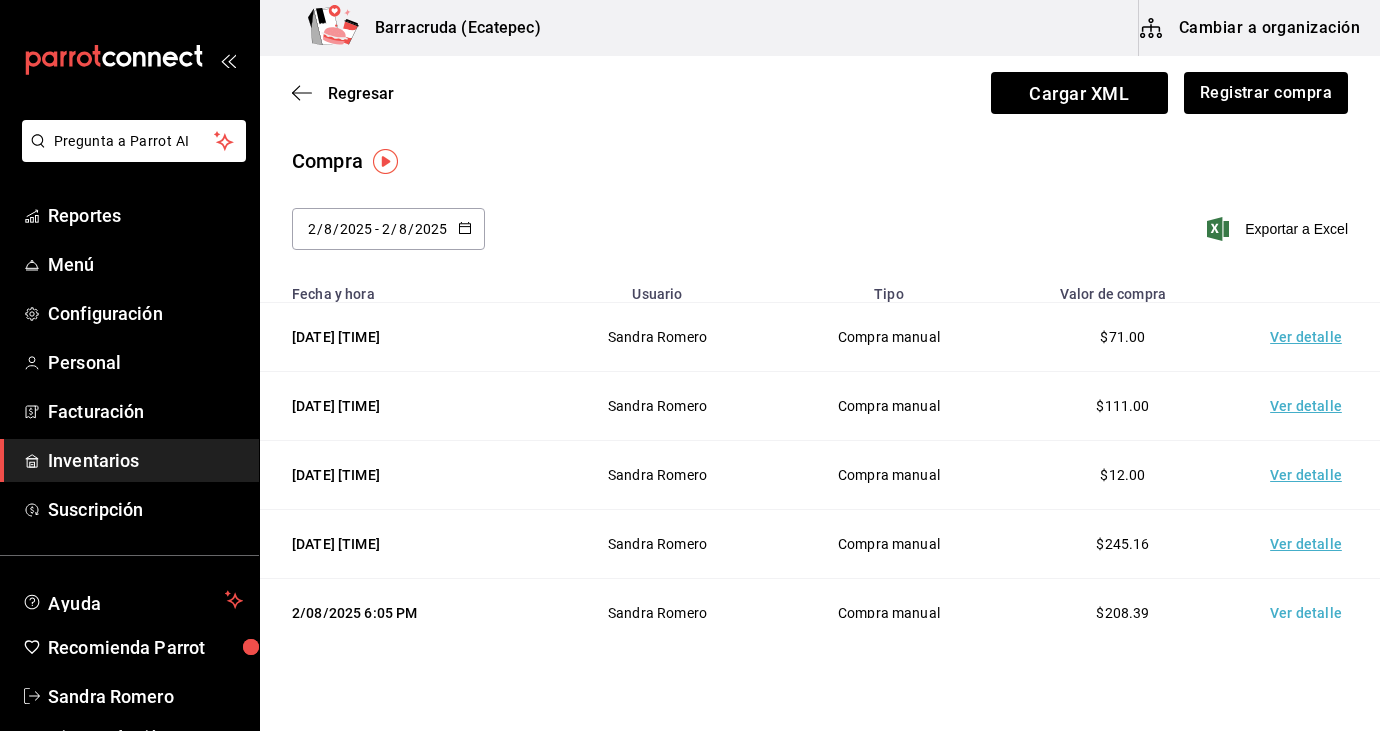 click on "Ver detalle" at bounding box center (1310, 337) 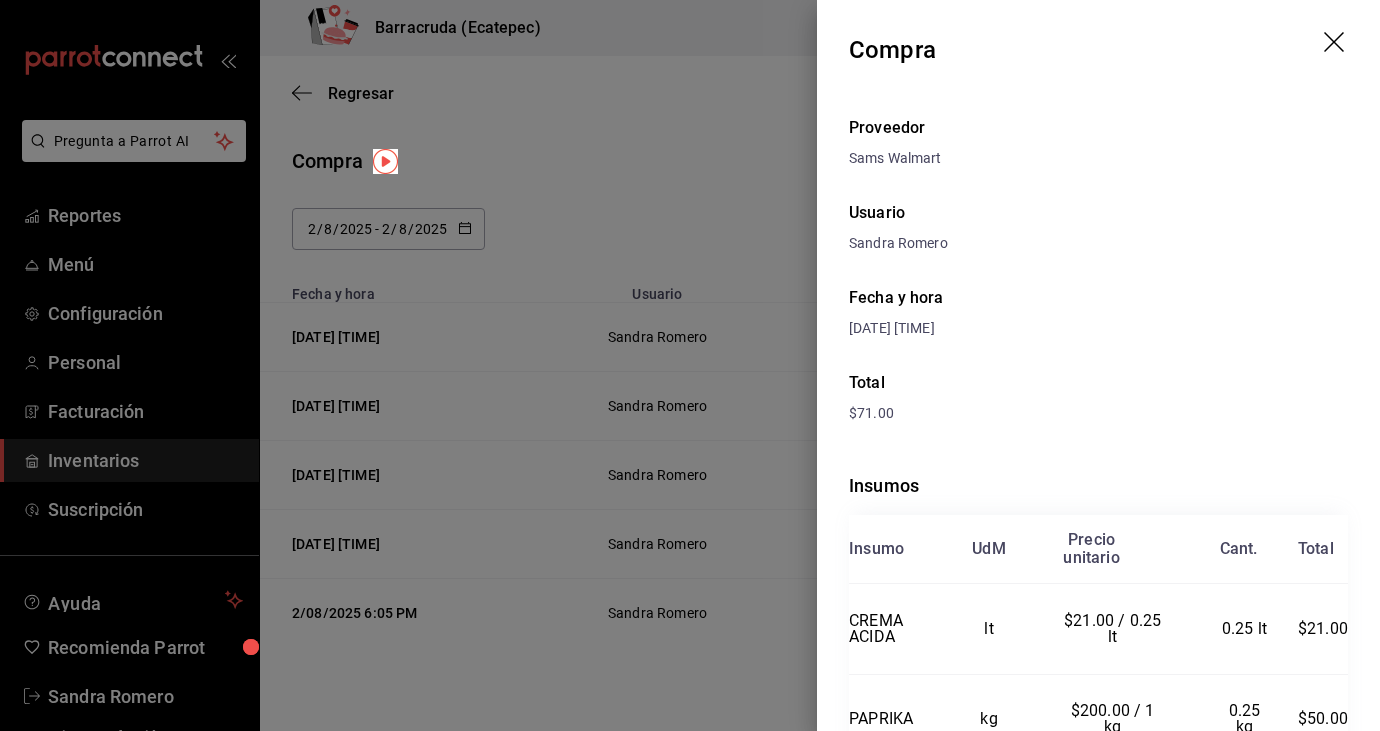 click at bounding box center [690, 365] 